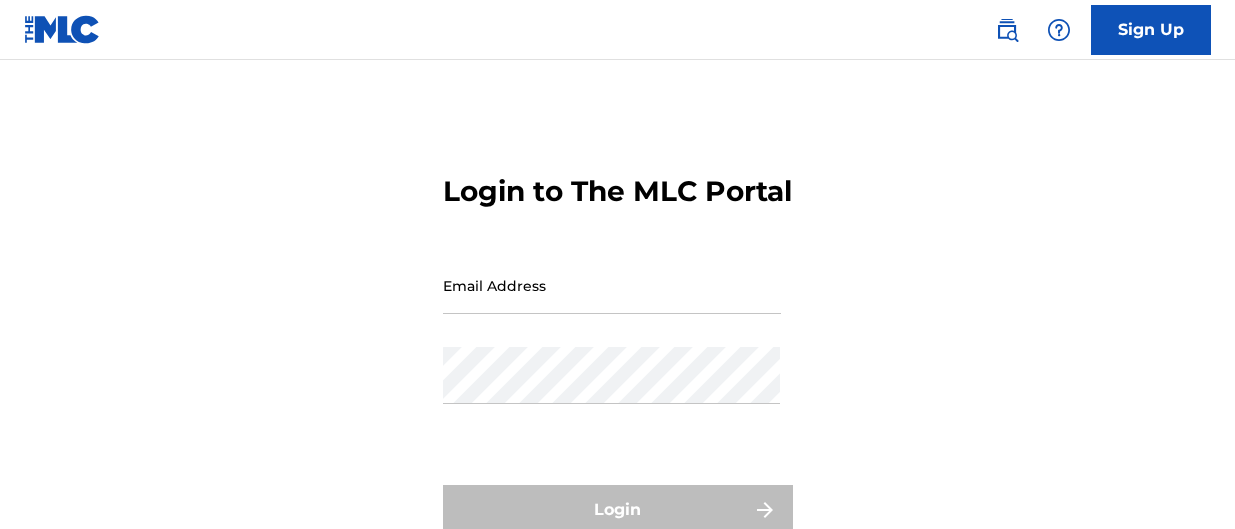 scroll, scrollTop: 0, scrollLeft: 0, axis: both 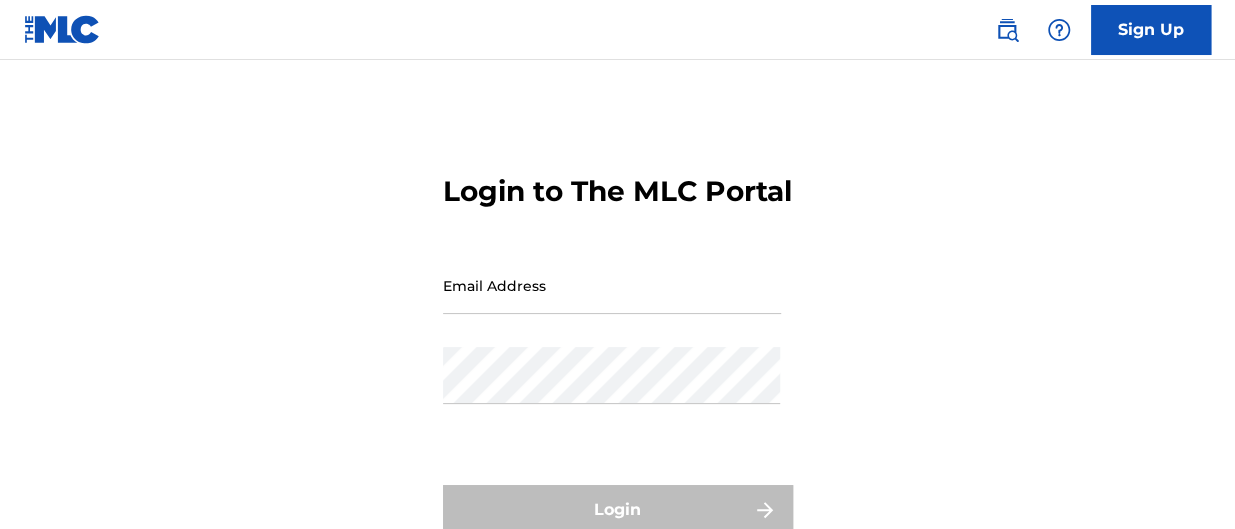 click on "Sign Up" at bounding box center [1151, 30] 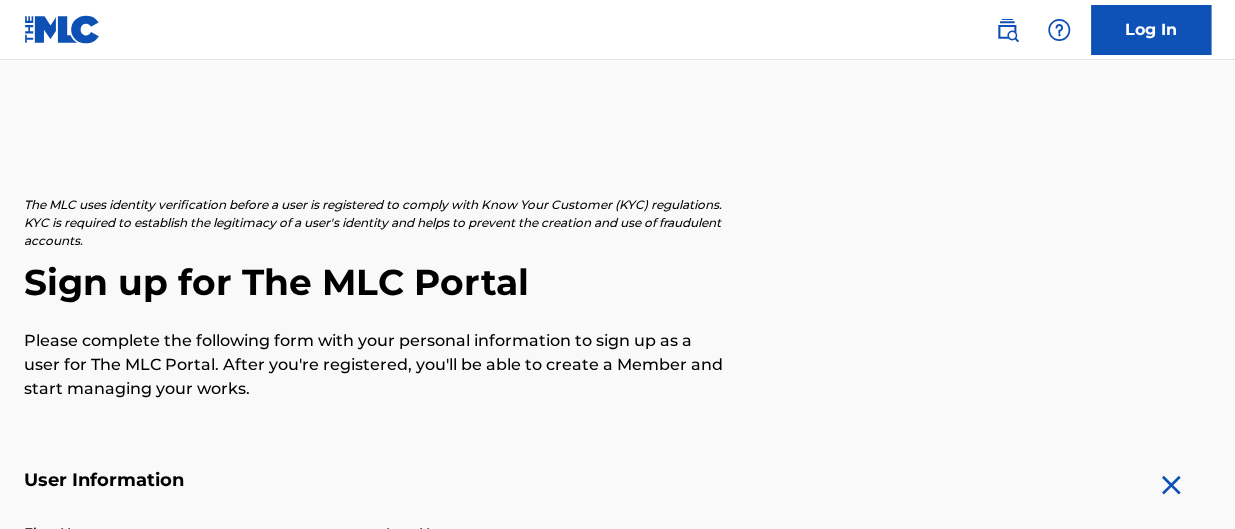 scroll, scrollTop: 177, scrollLeft: 0, axis: vertical 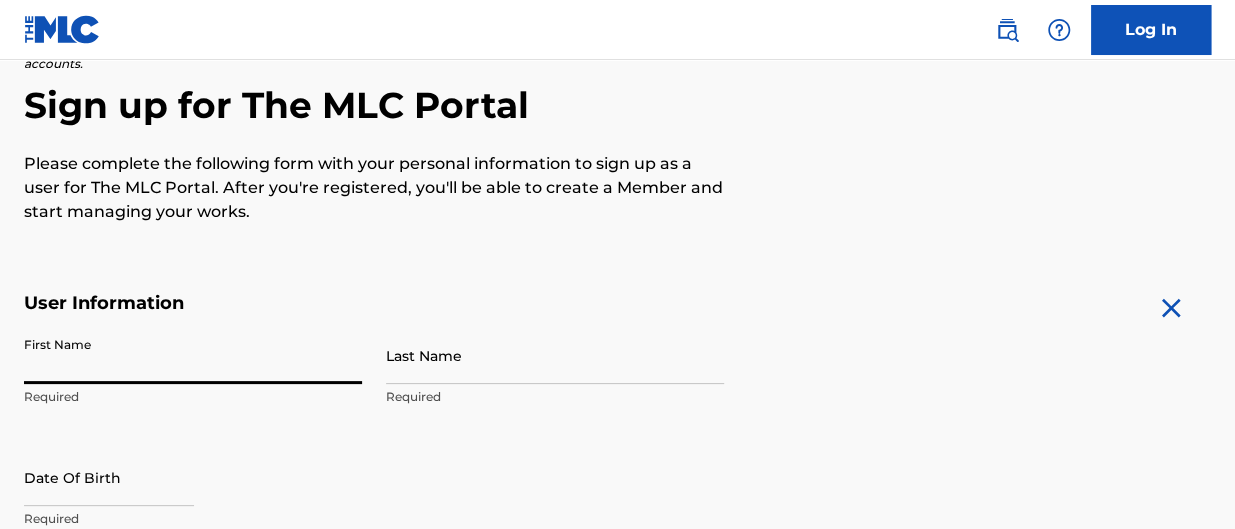 click on "First Name" at bounding box center (193, 355) 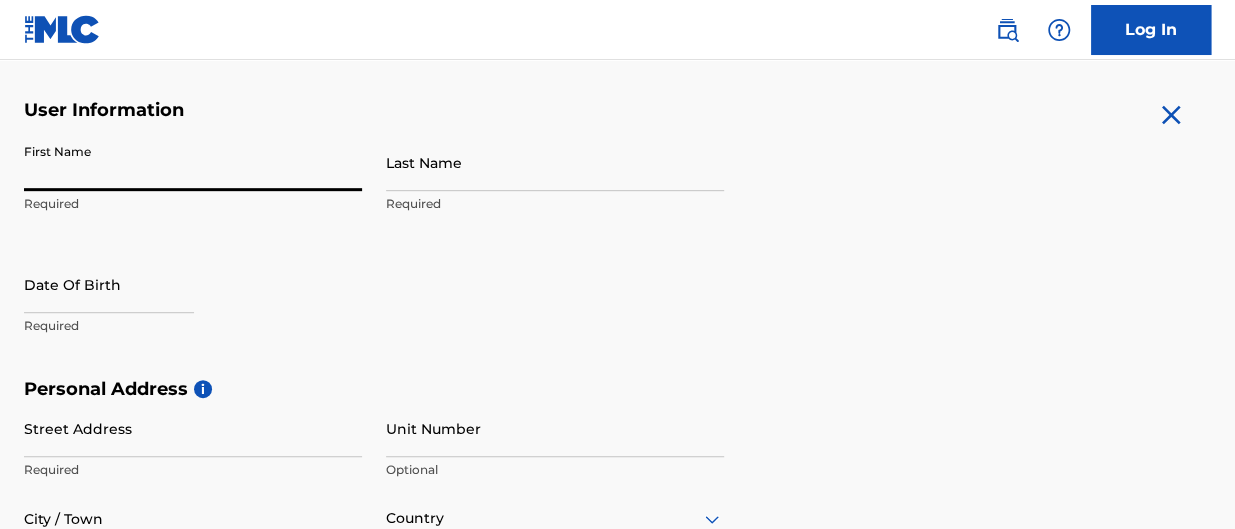 scroll, scrollTop: 368, scrollLeft: 0, axis: vertical 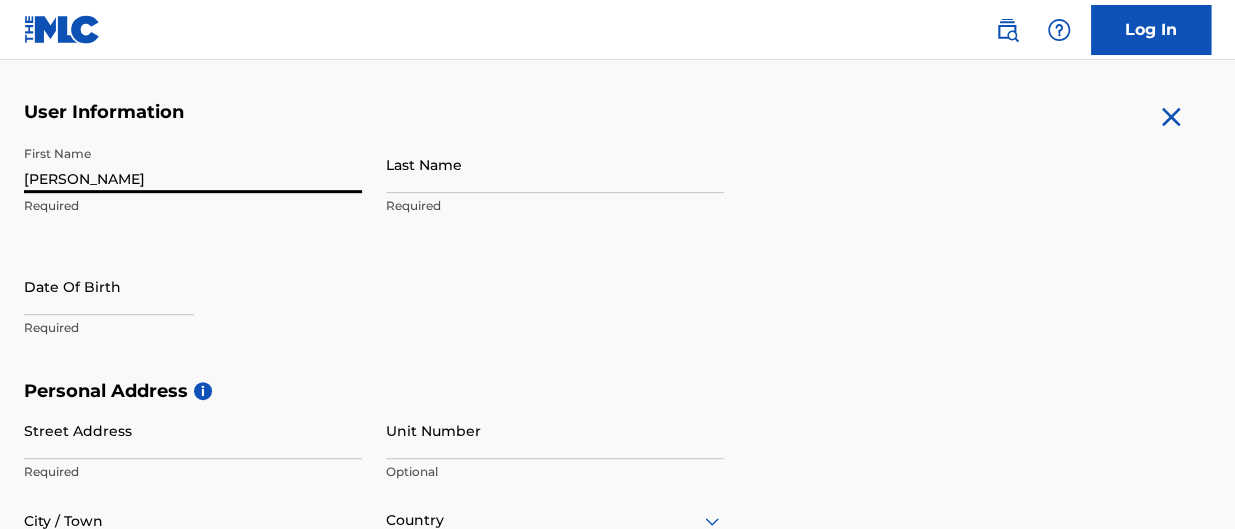 type on "[PERSON_NAME]" 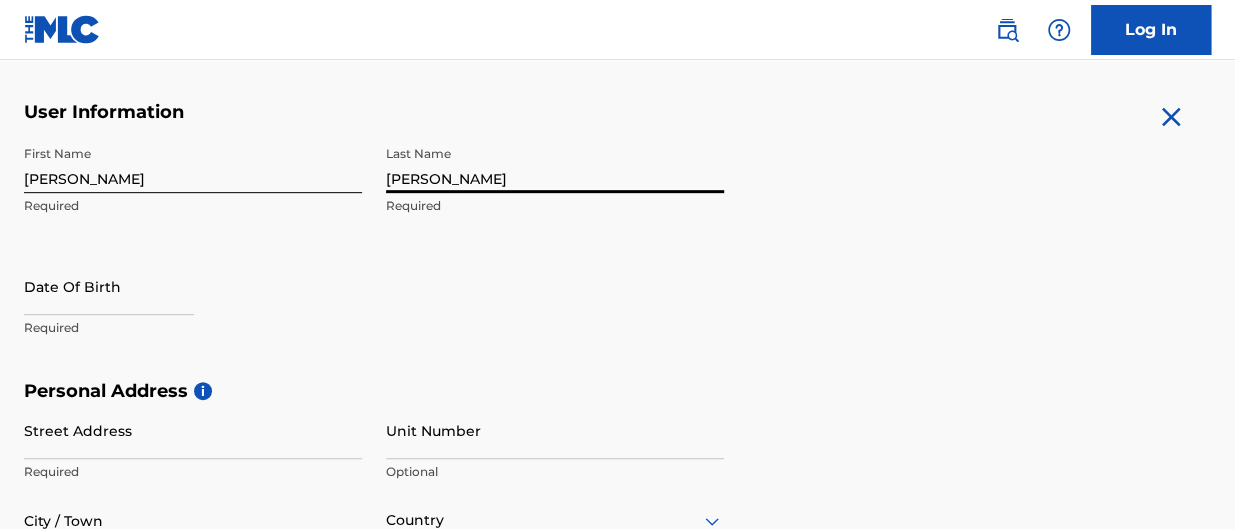 type on "[PERSON_NAME]" 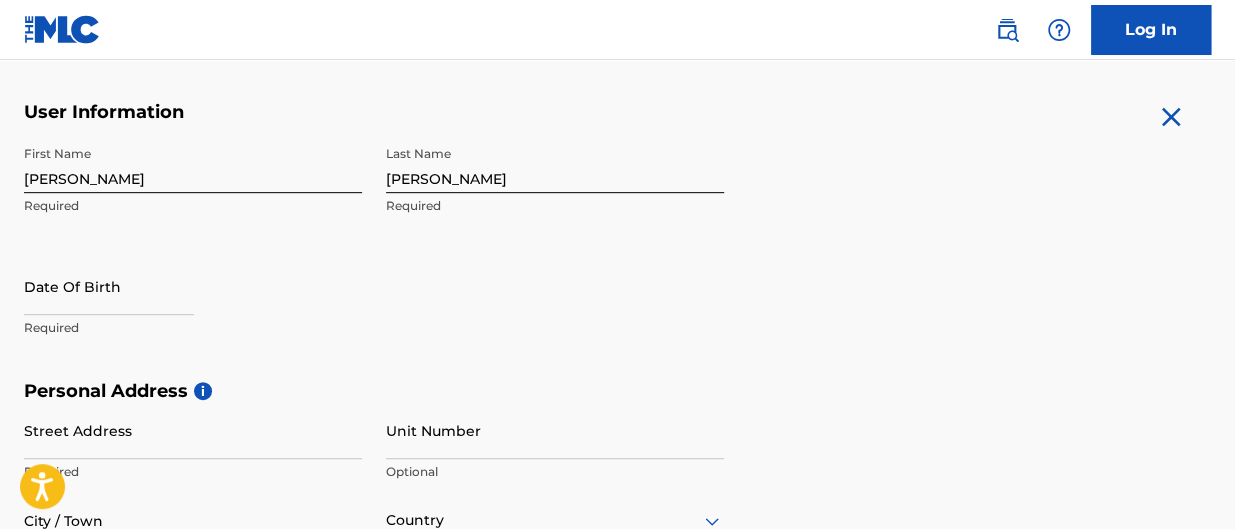click on "Required" at bounding box center (193, 328) 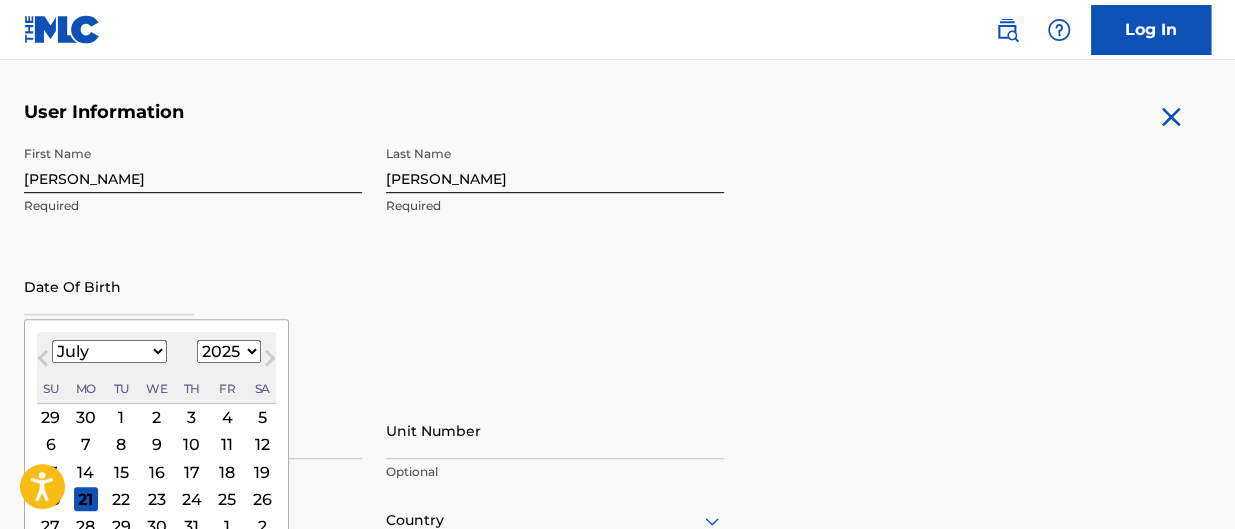 click on "January February March April May June July August September October November December" at bounding box center [109, 352] 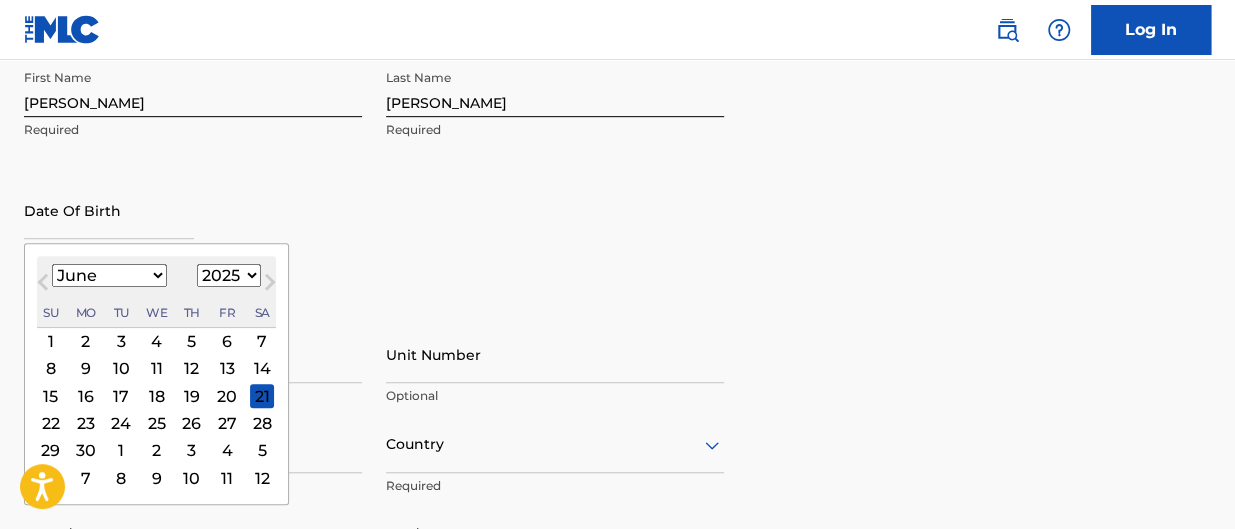 scroll, scrollTop: 446, scrollLeft: 0, axis: vertical 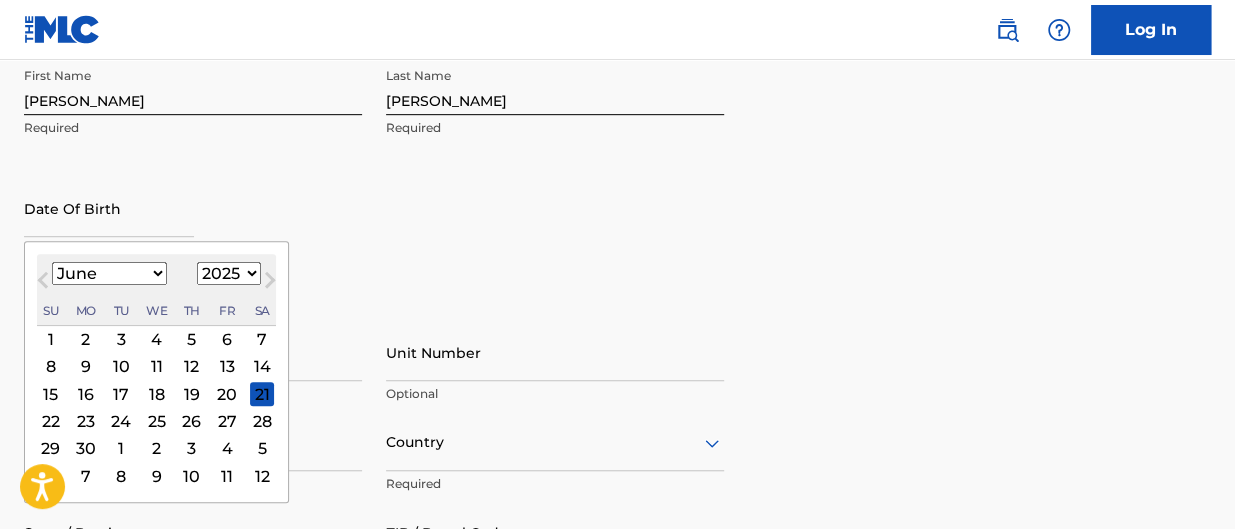 click on "29 30 1 2 3 4 5" at bounding box center [156, 448] 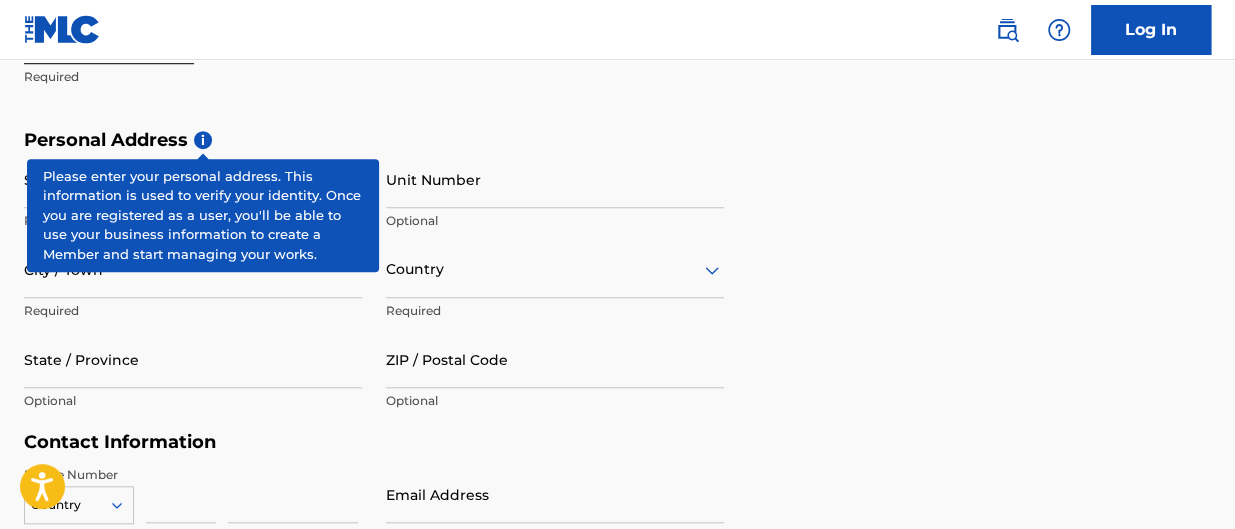 scroll, scrollTop: 622, scrollLeft: 0, axis: vertical 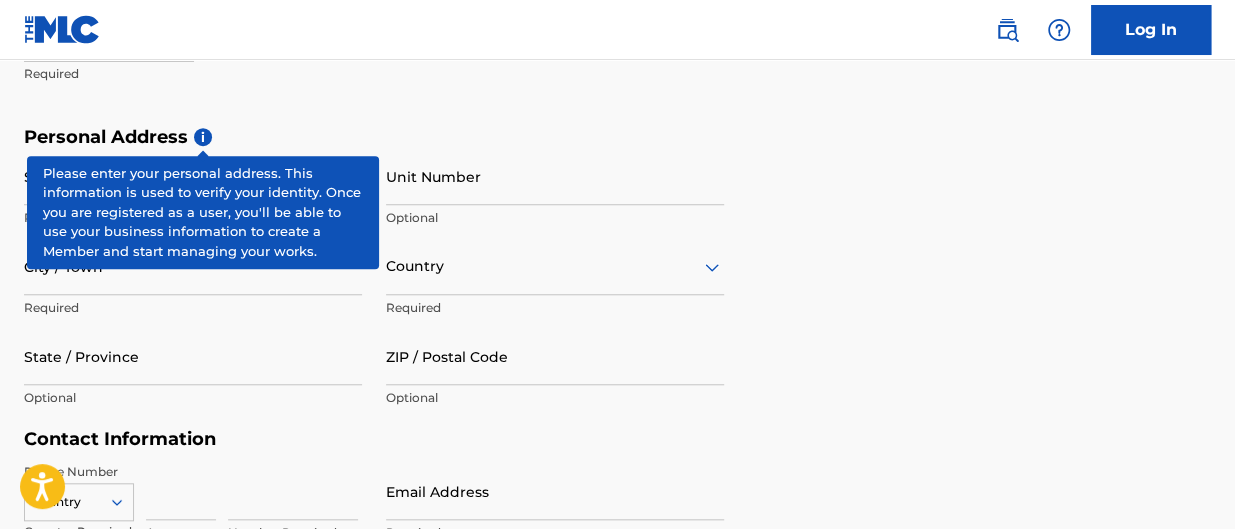 type on "June 30 2000" 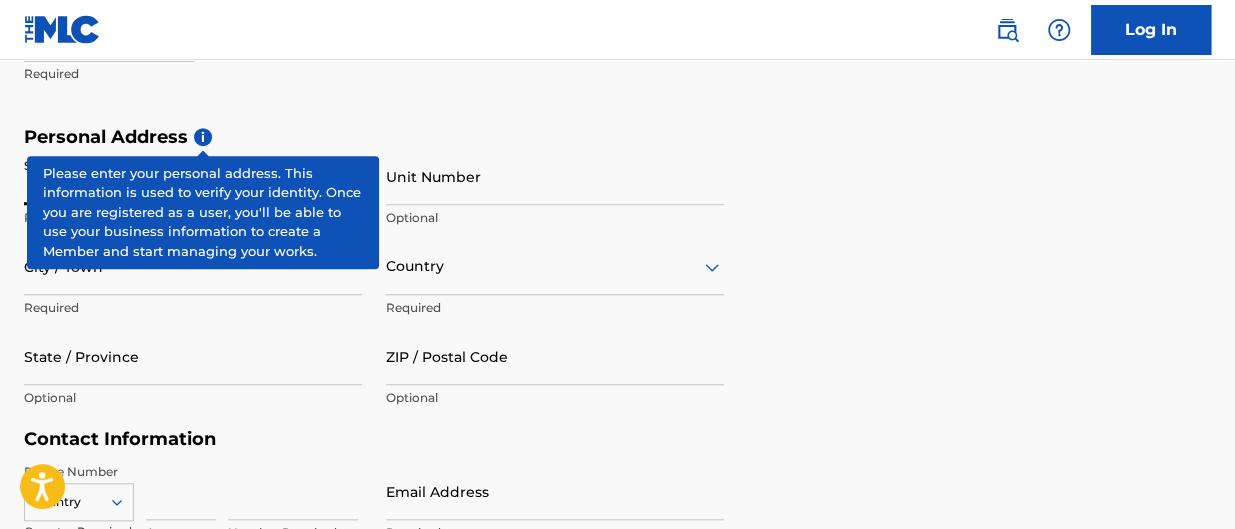 click on "Street Address" at bounding box center [193, 176] 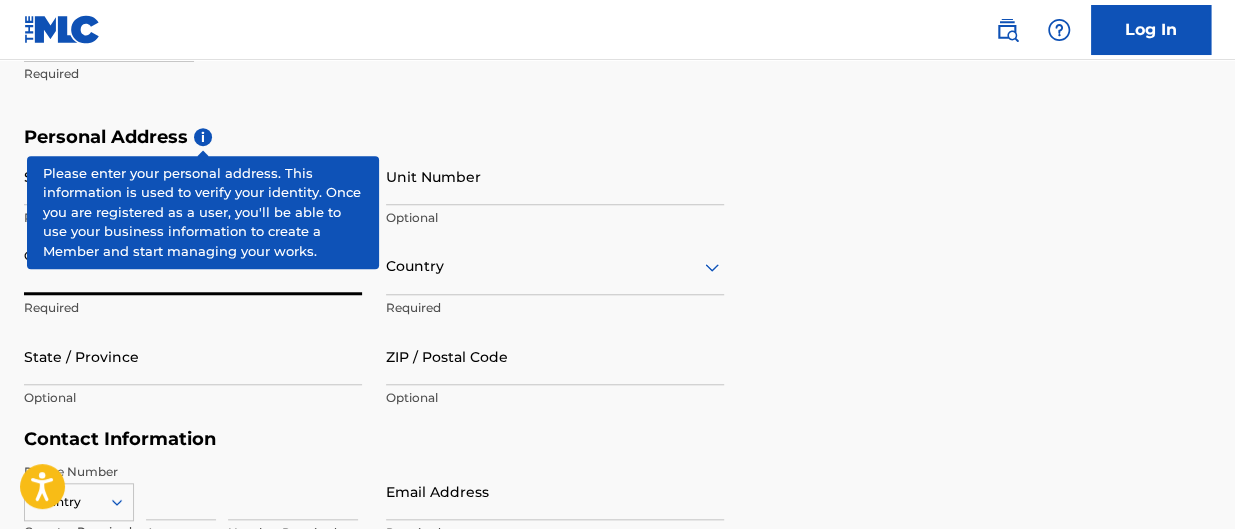 click on "City / Town" at bounding box center [193, 266] 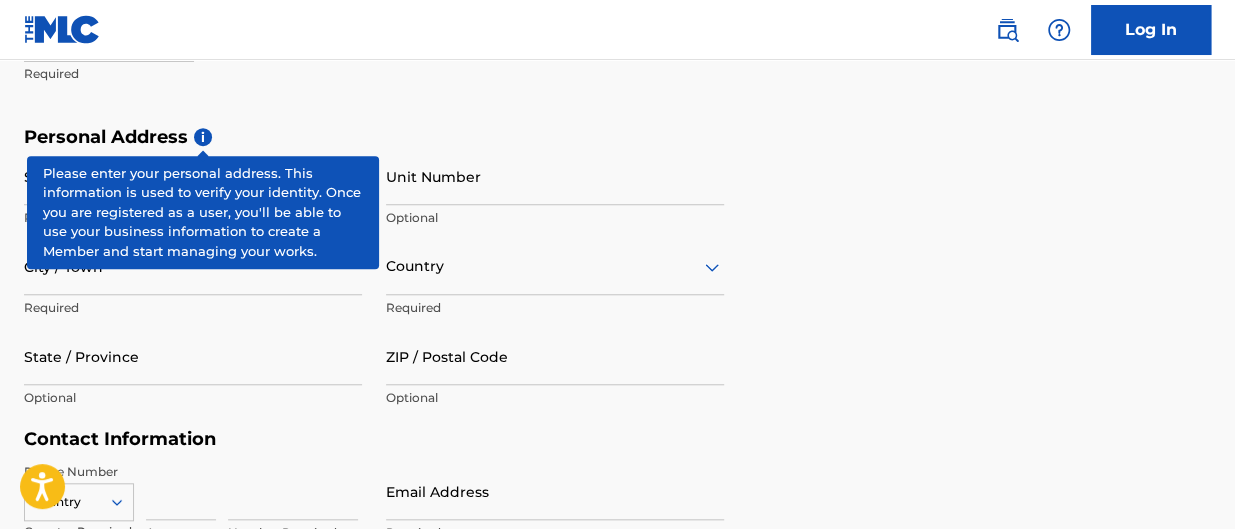 click on "i" at bounding box center (203, 137) 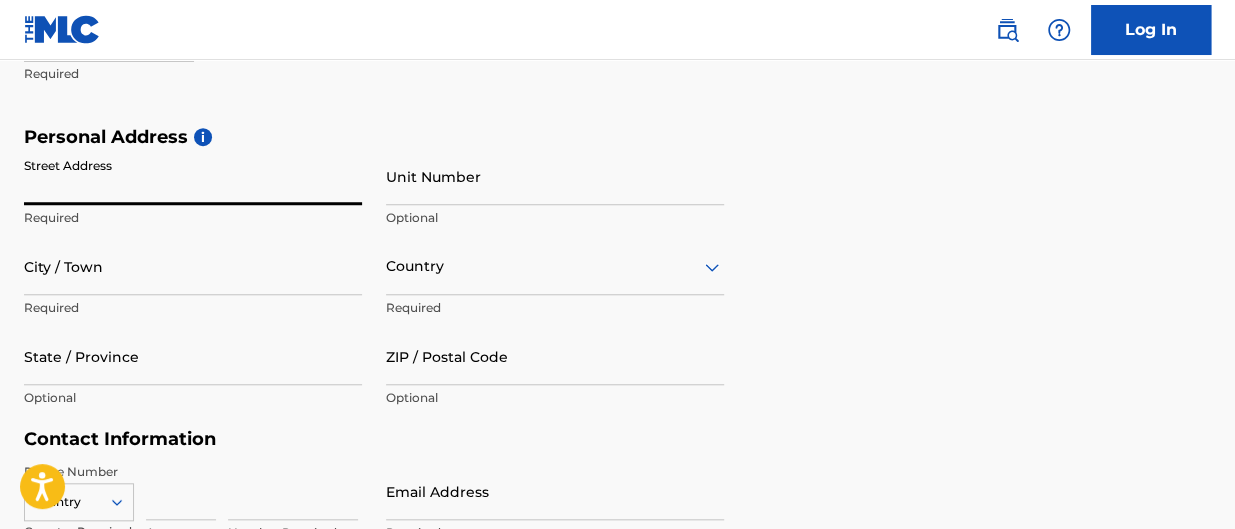 click on "Street Address" at bounding box center (193, 176) 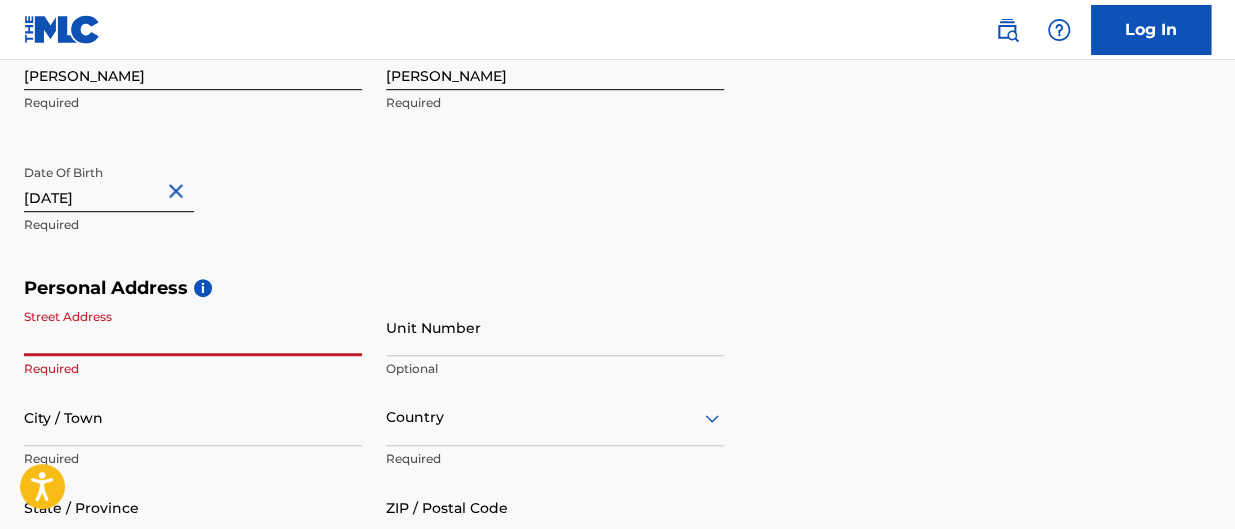 scroll, scrollTop: 484, scrollLeft: 0, axis: vertical 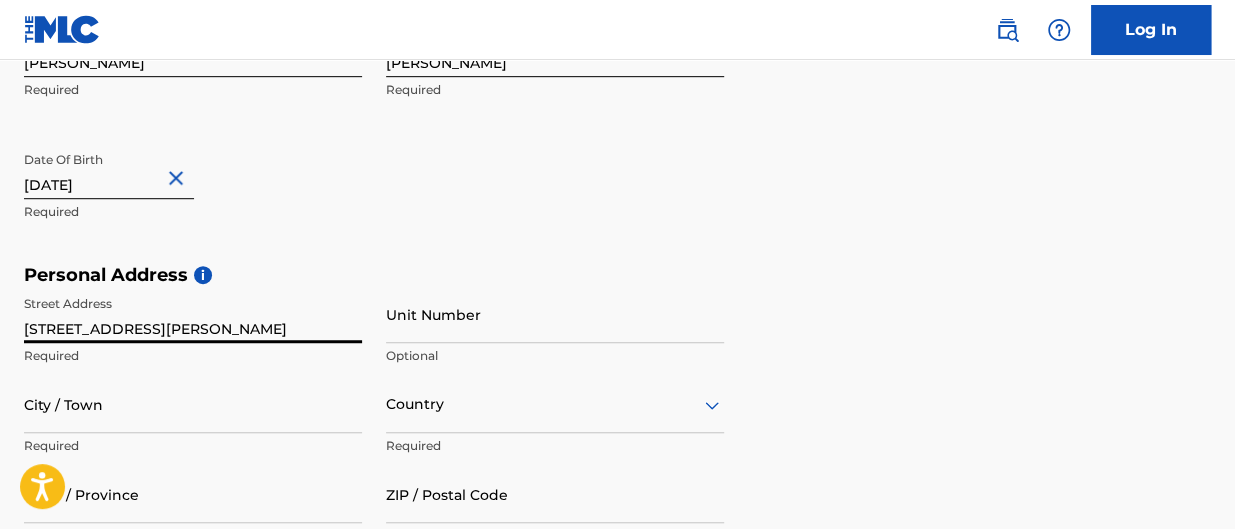 type on "[STREET_ADDRESS][PERSON_NAME]" 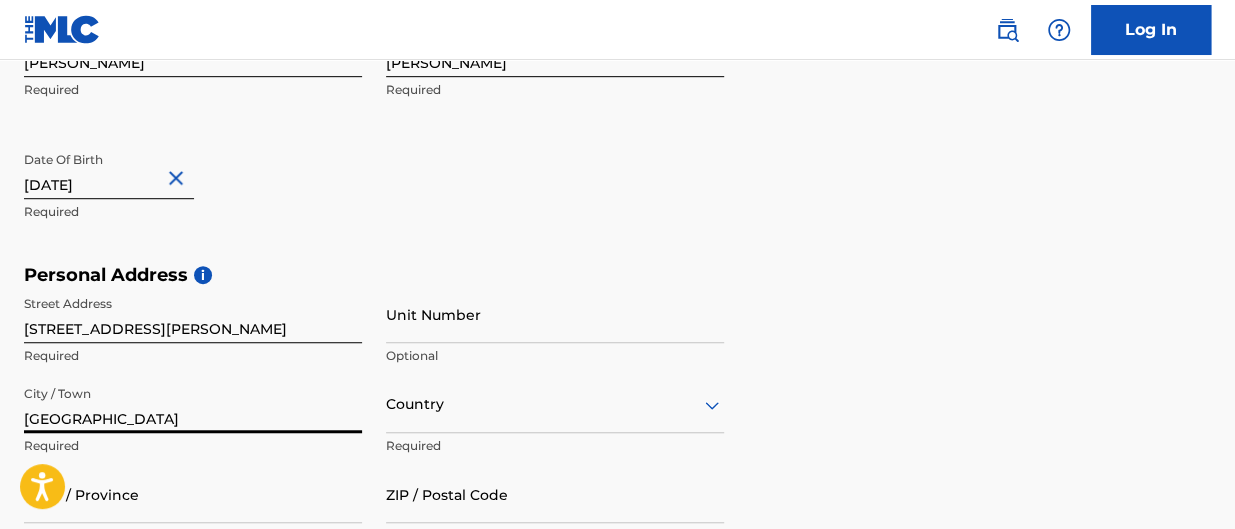 type on "[GEOGRAPHIC_DATA]" 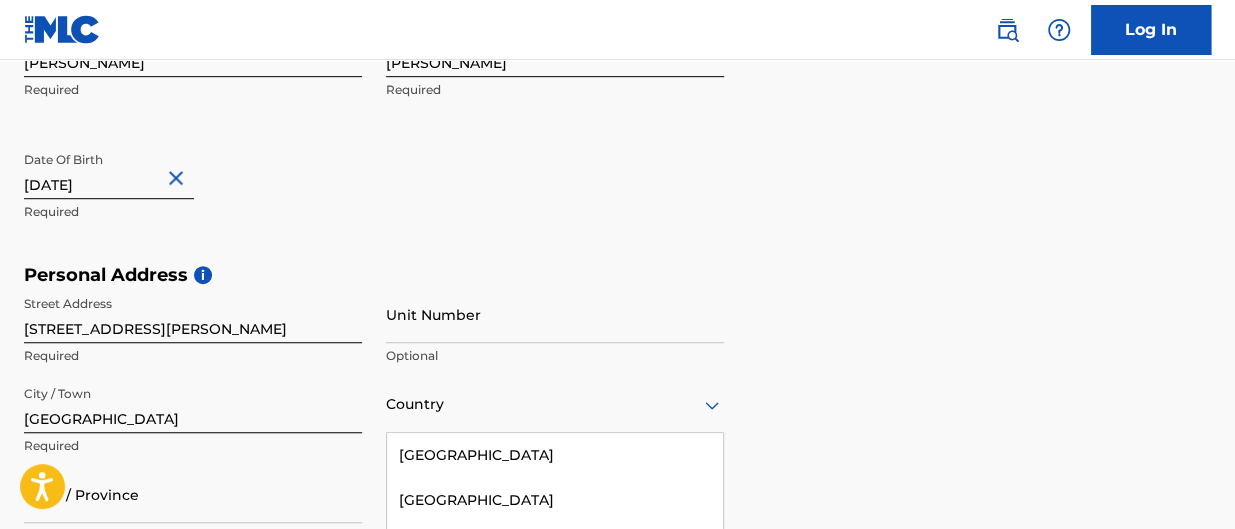 scroll, scrollTop: 688, scrollLeft: 0, axis: vertical 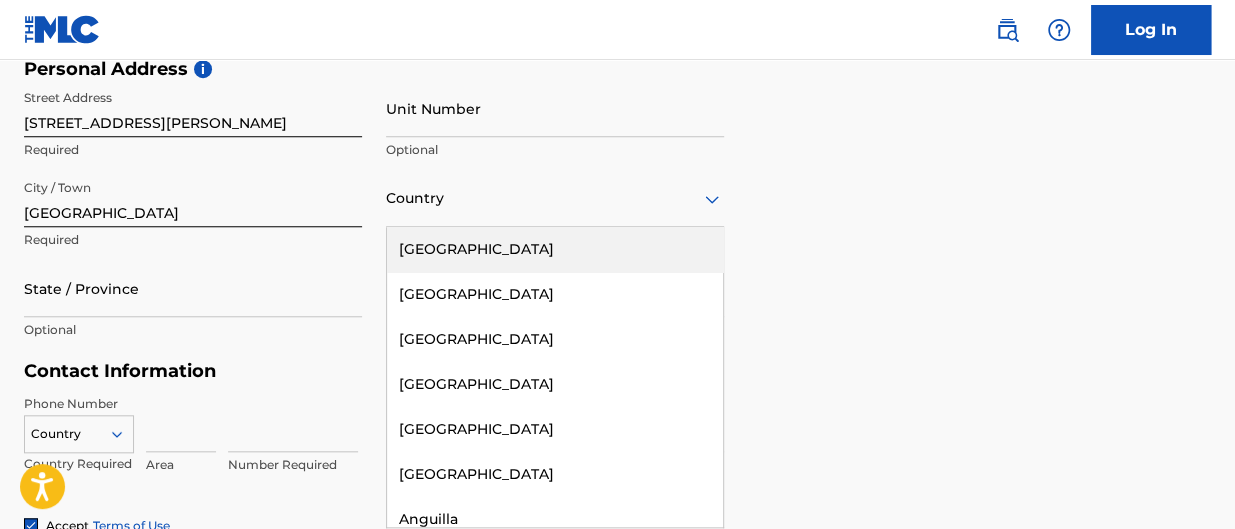 click on "[GEOGRAPHIC_DATA]" at bounding box center [555, 249] 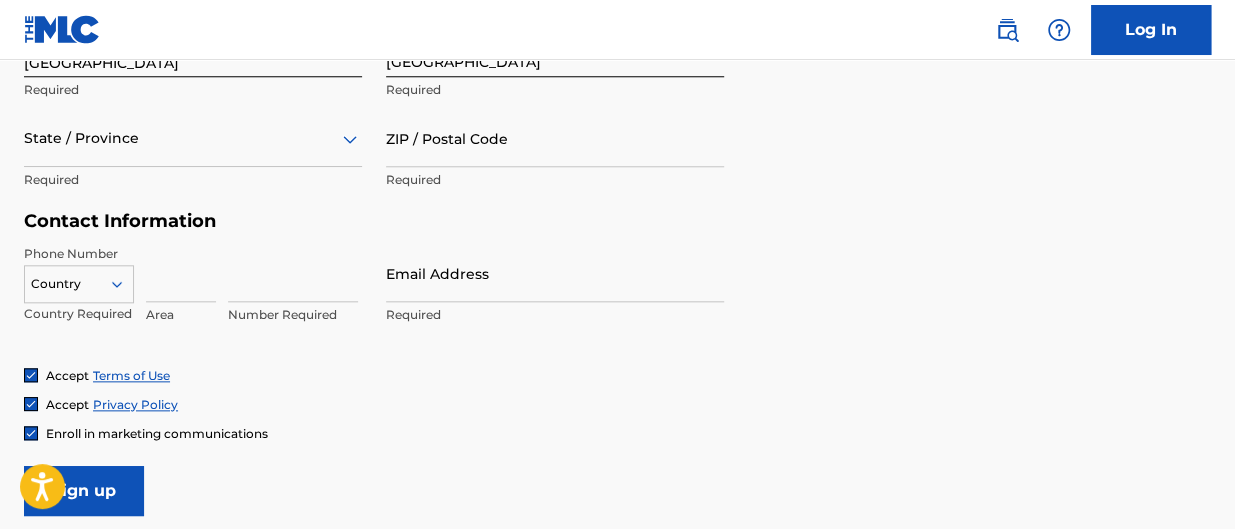 scroll, scrollTop: 827, scrollLeft: 0, axis: vertical 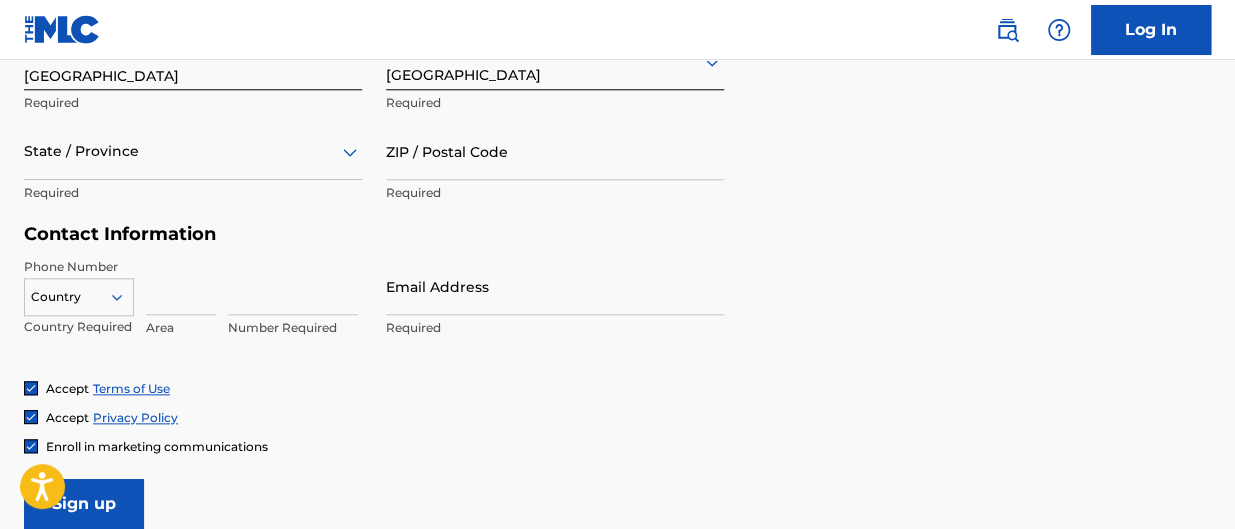 click on "Country Country Required" at bounding box center (79, 303) 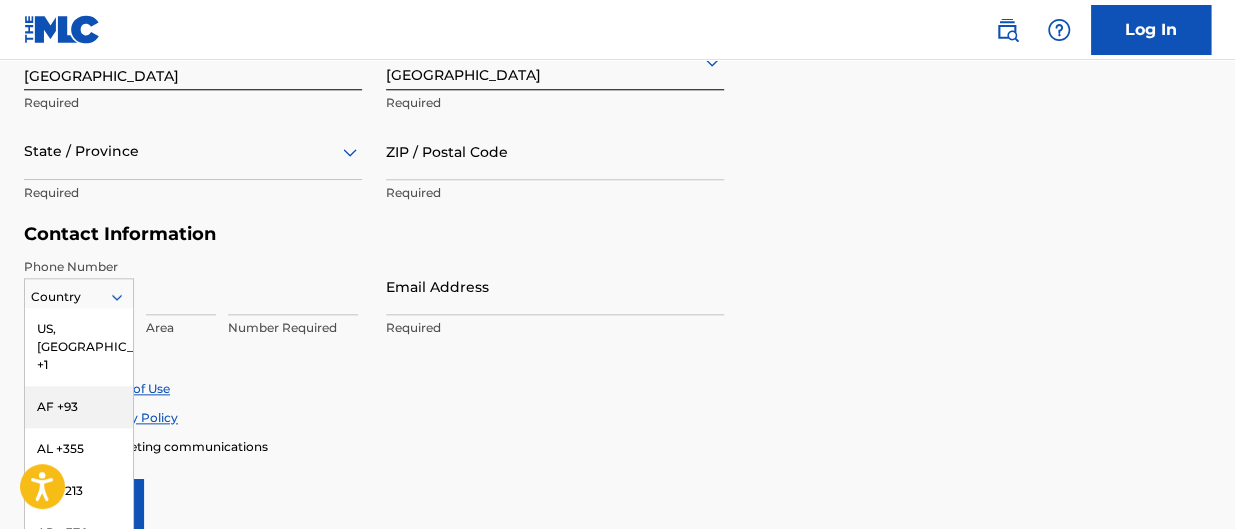 scroll, scrollTop: 905, scrollLeft: 0, axis: vertical 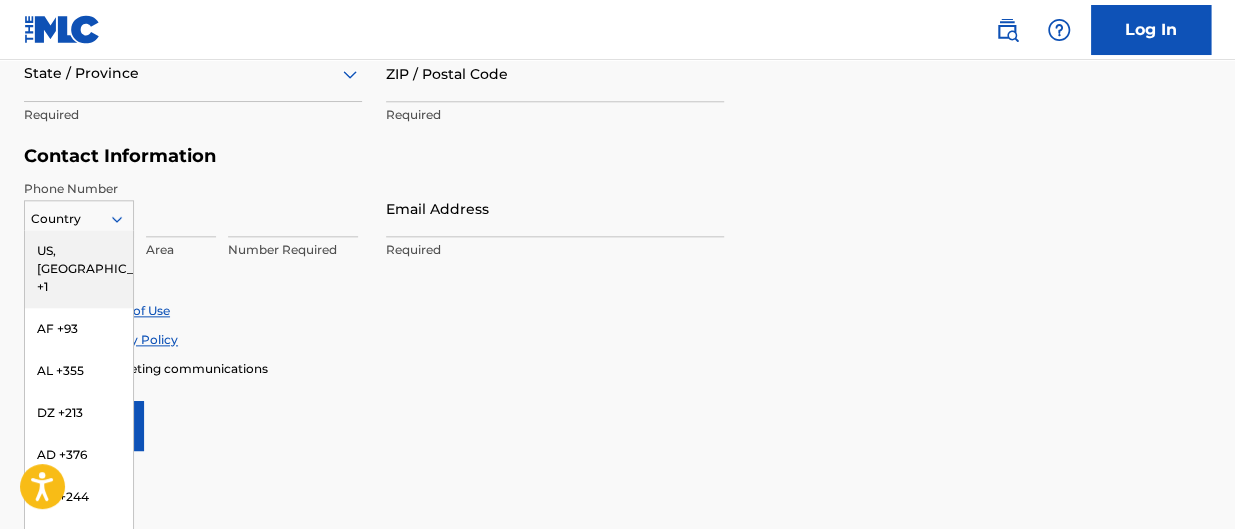 click on "US, [GEOGRAPHIC_DATA] +1" at bounding box center [79, 269] 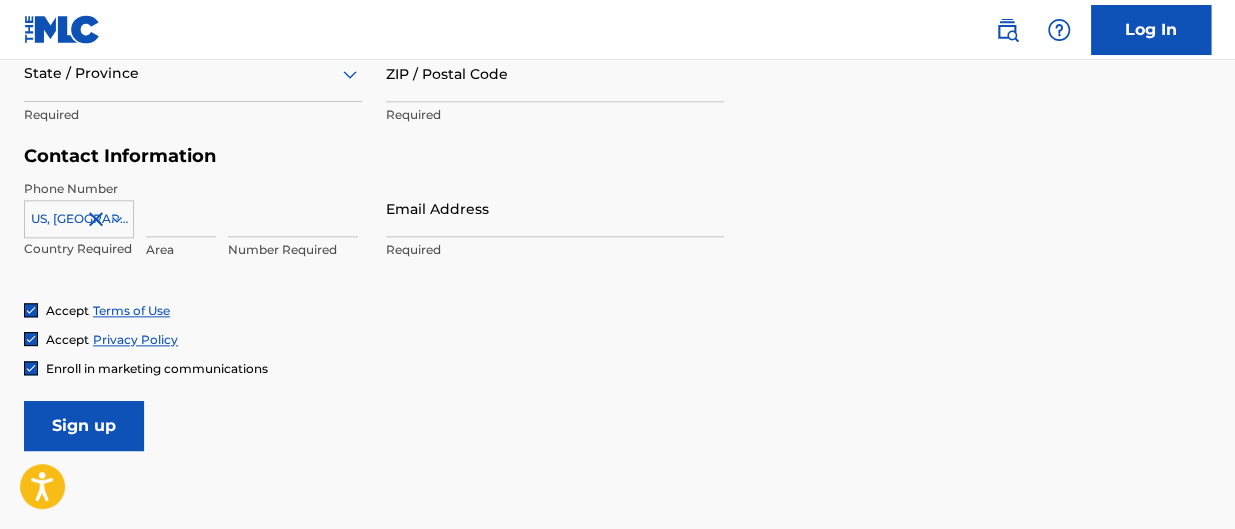 click at bounding box center (181, 208) 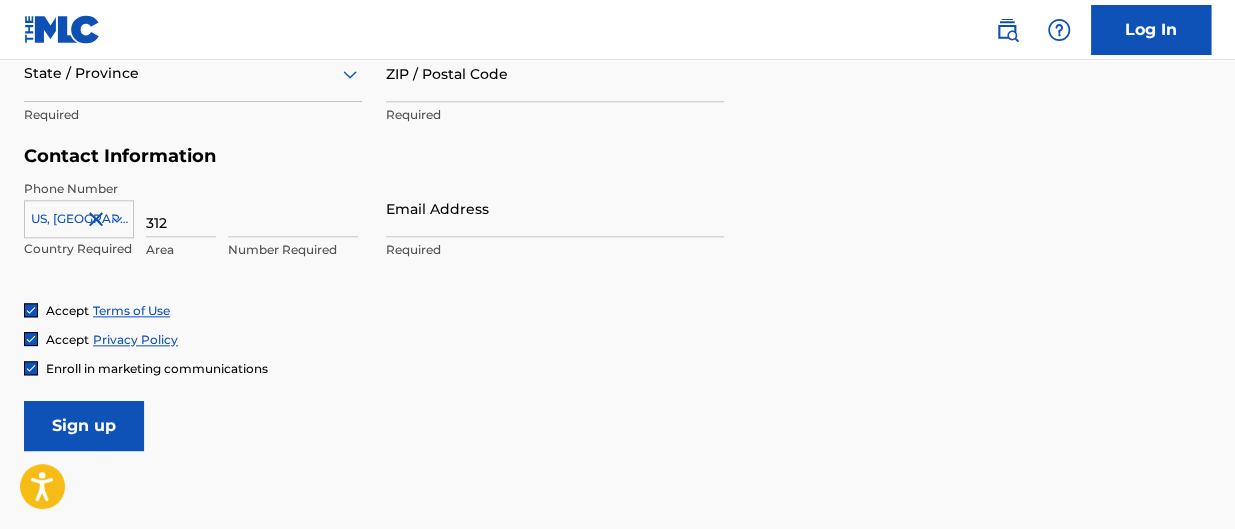 type on "312" 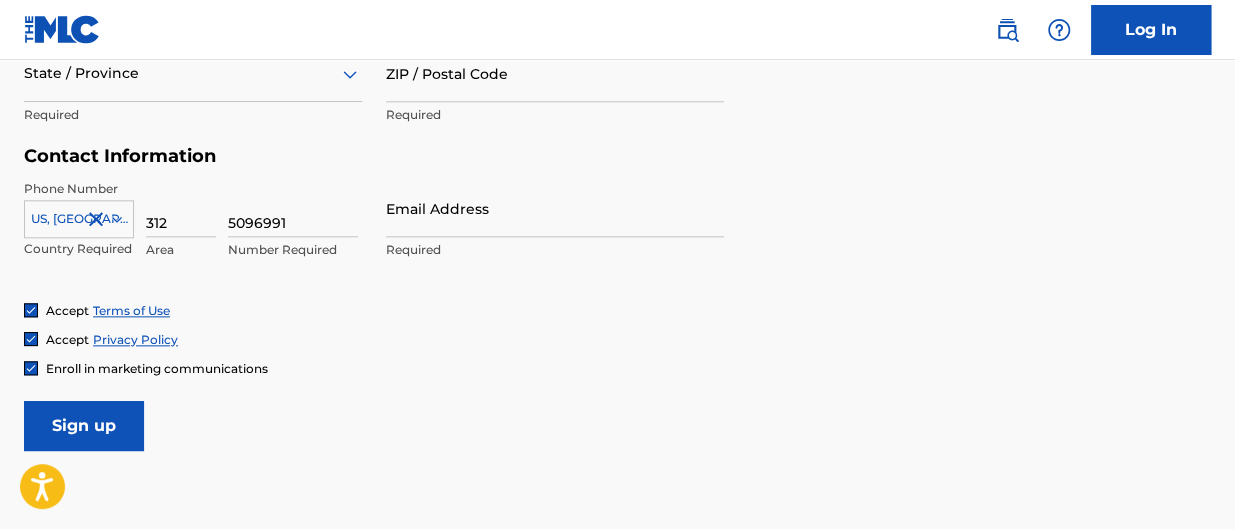 type on "5096991" 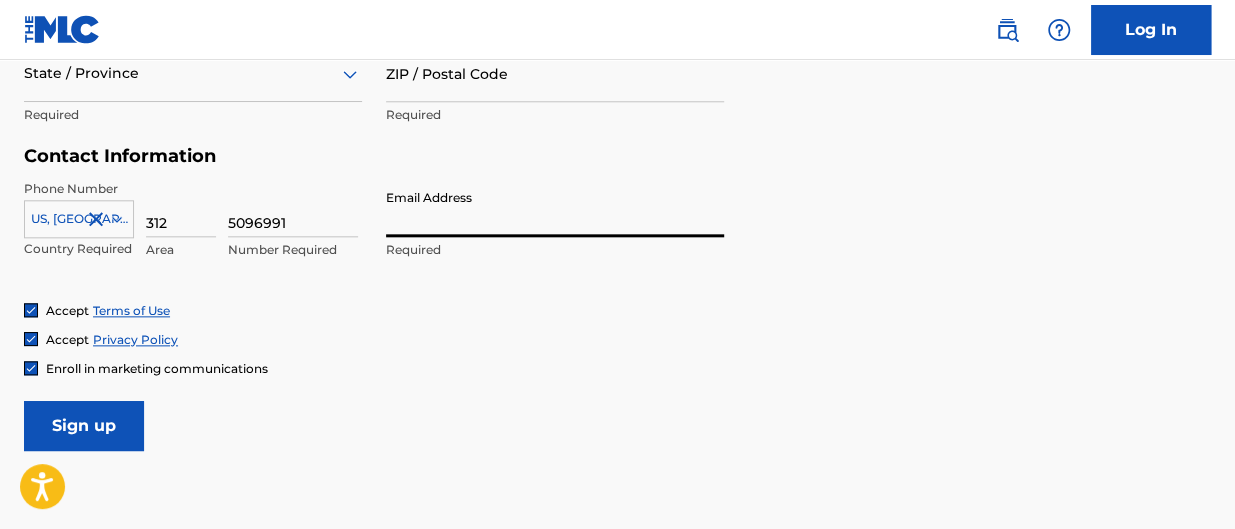 click on "Email Address" at bounding box center (555, 208) 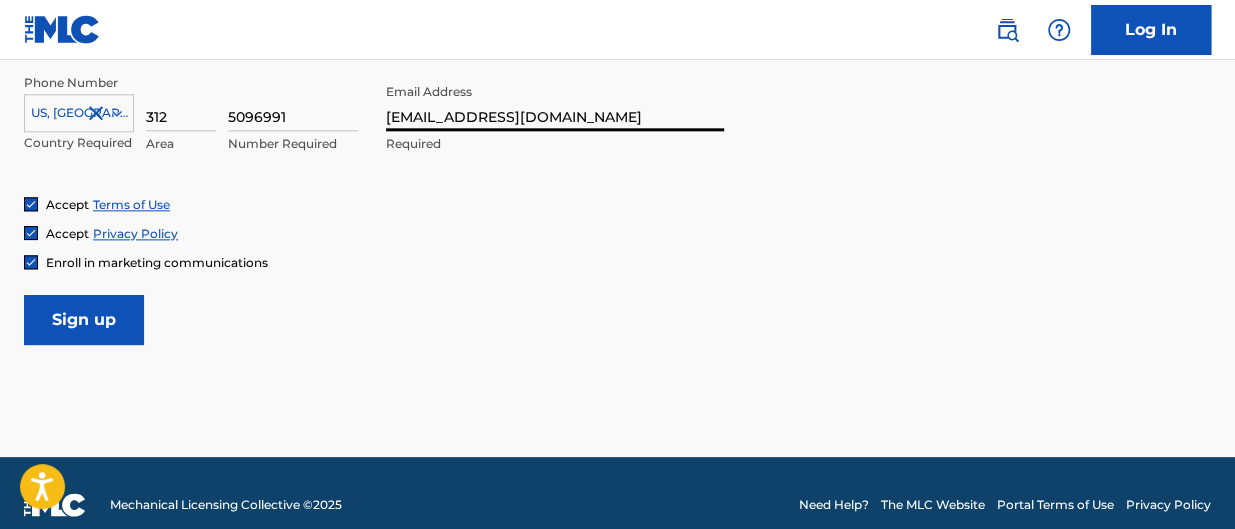 type on "[EMAIL_ADDRESS][DOMAIN_NAME]" 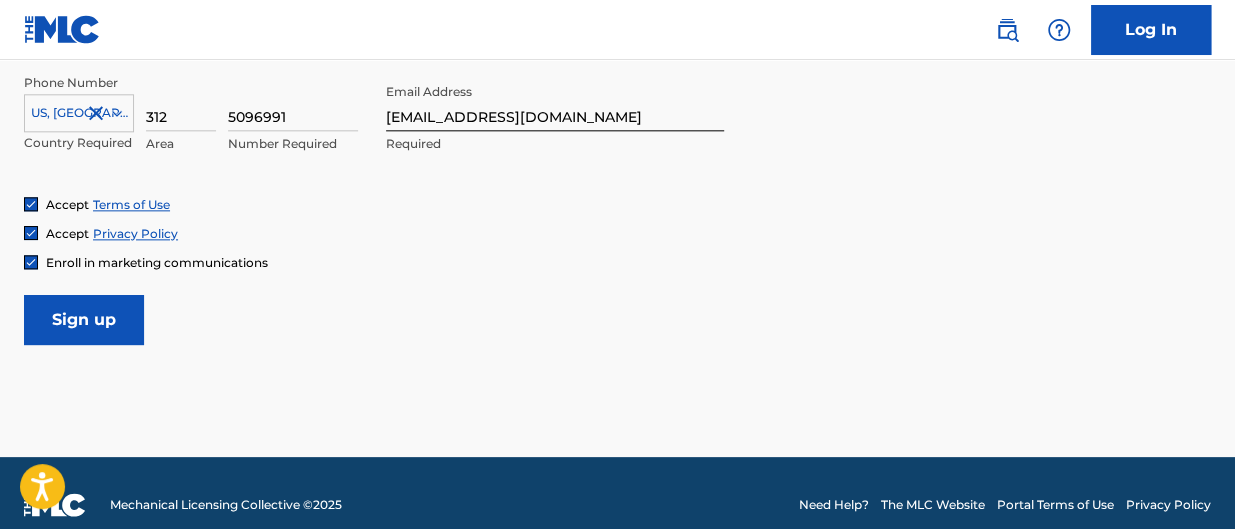 click on "Sign up" at bounding box center [84, 320] 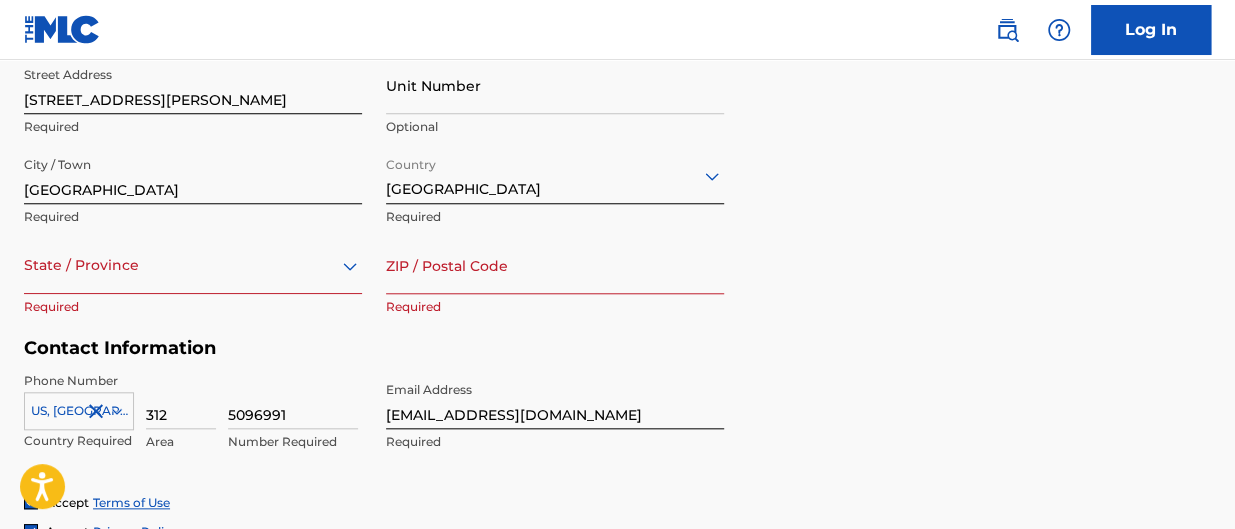 click on "option , selected. Select is focused ,type to refine list, press Down to open the menu,  State / Province" at bounding box center [193, 265] 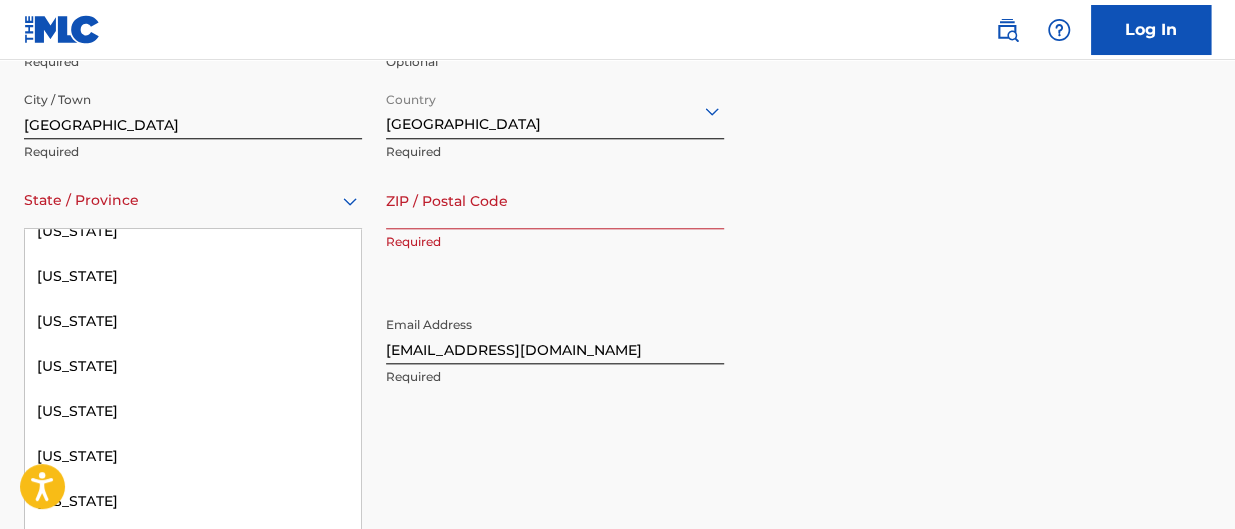 scroll, scrollTop: 561, scrollLeft: 0, axis: vertical 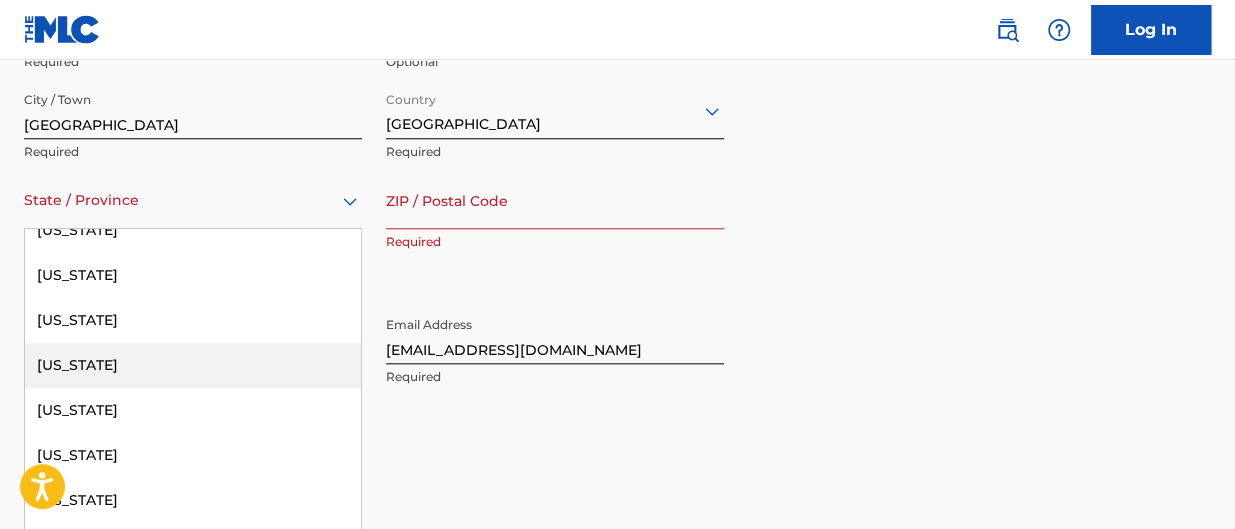 click on "[US_STATE]" at bounding box center [193, 365] 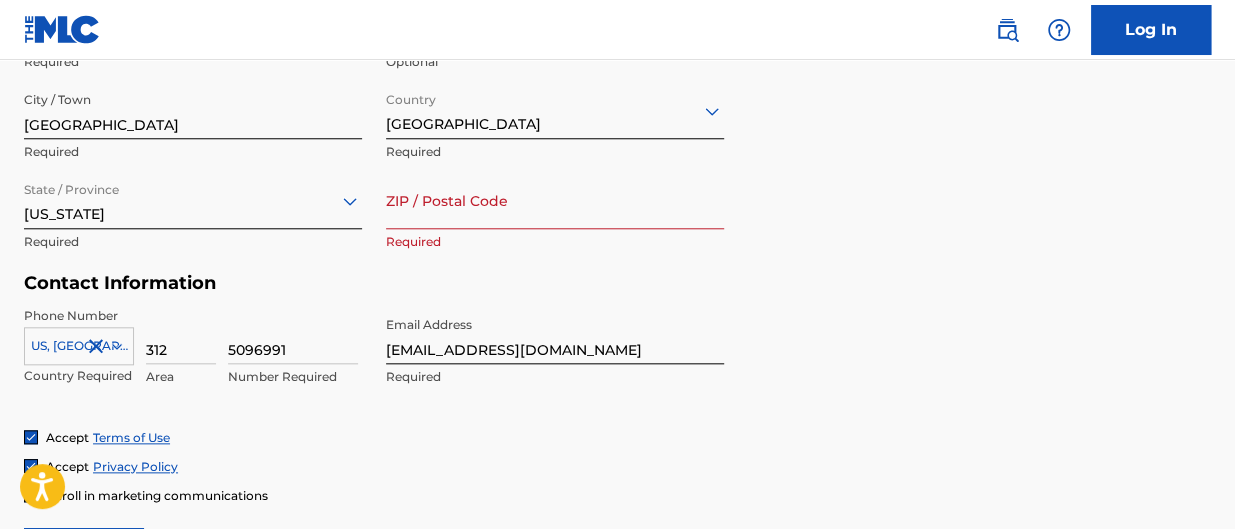 click on "Required" at bounding box center (555, 242) 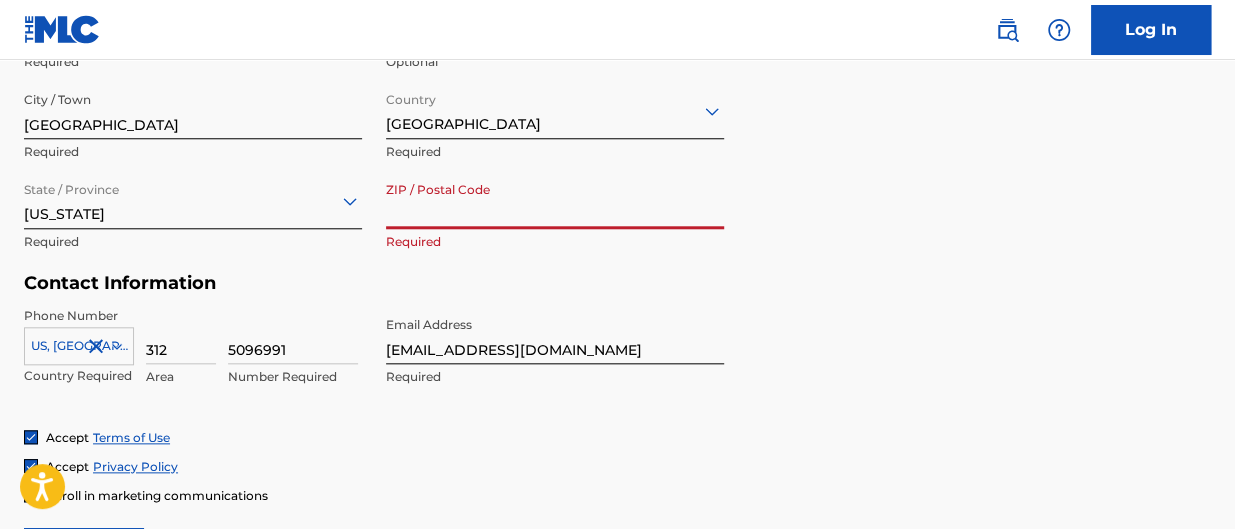 click on "ZIP / Postal Code" at bounding box center (555, 200) 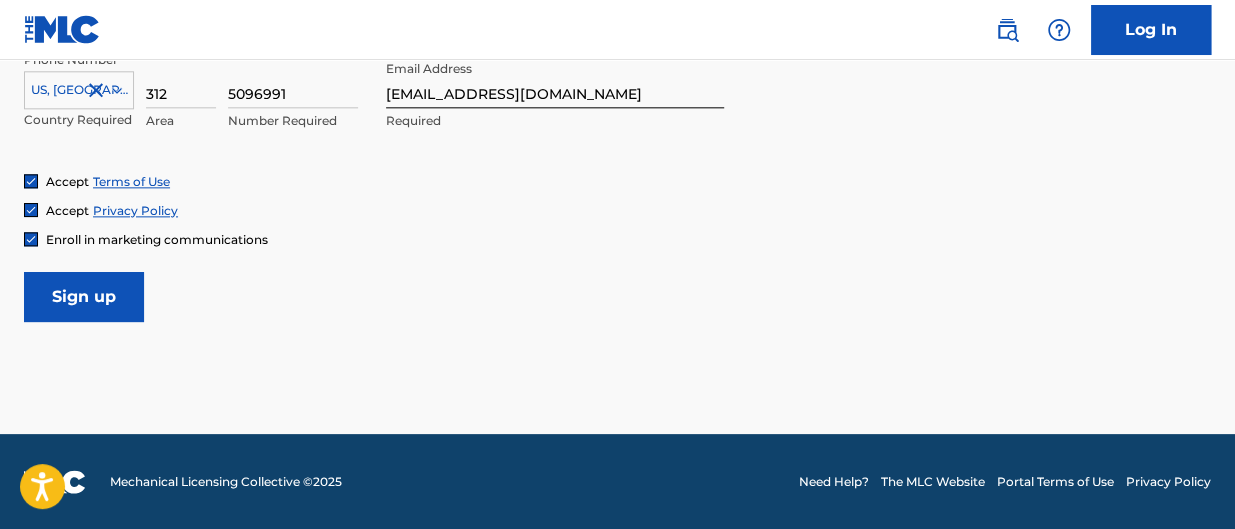 scroll, scrollTop: 1032, scrollLeft: 0, axis: vertical 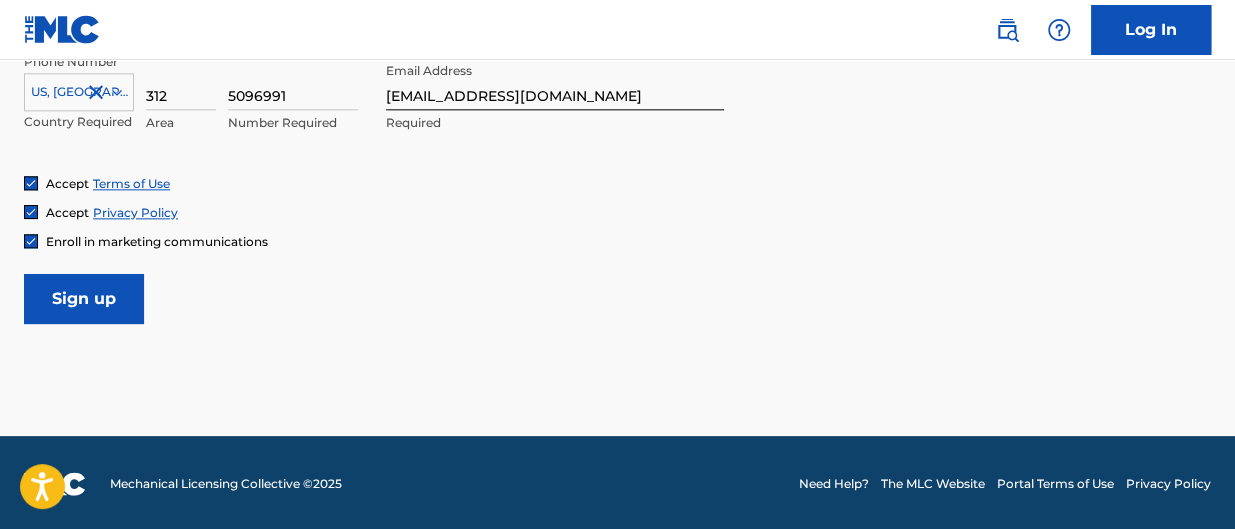 type on "60619" 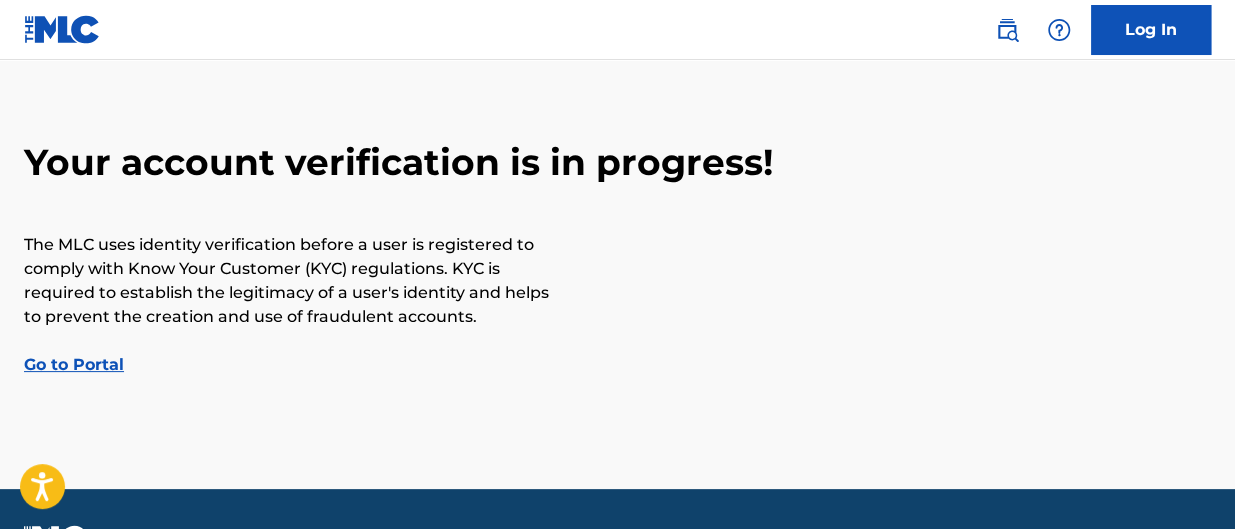 scroll, scrollTop: 121, scrollLeft: 0, axis: vertical 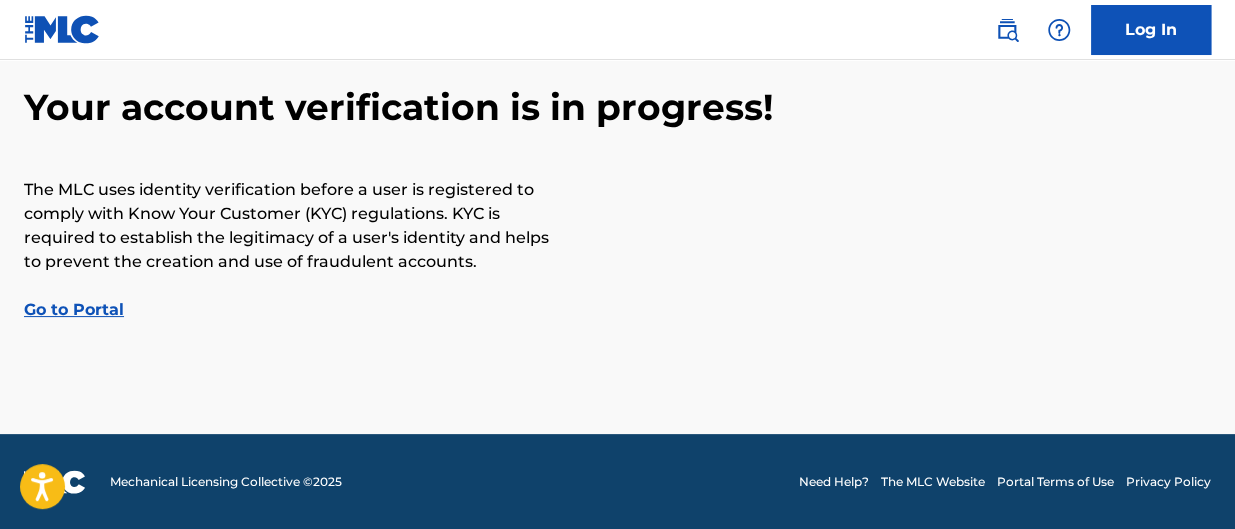 click on "Your account verification is in progress! The MLC uses identity verification before a user is registered to comply with Know Your Customer (KYC) regulations. KYC is required to establish the legitimacy of a user's identity and helps to prevent the creation and use of fraudulent accounts. Go to Portal" at bounding box center [617, 203] 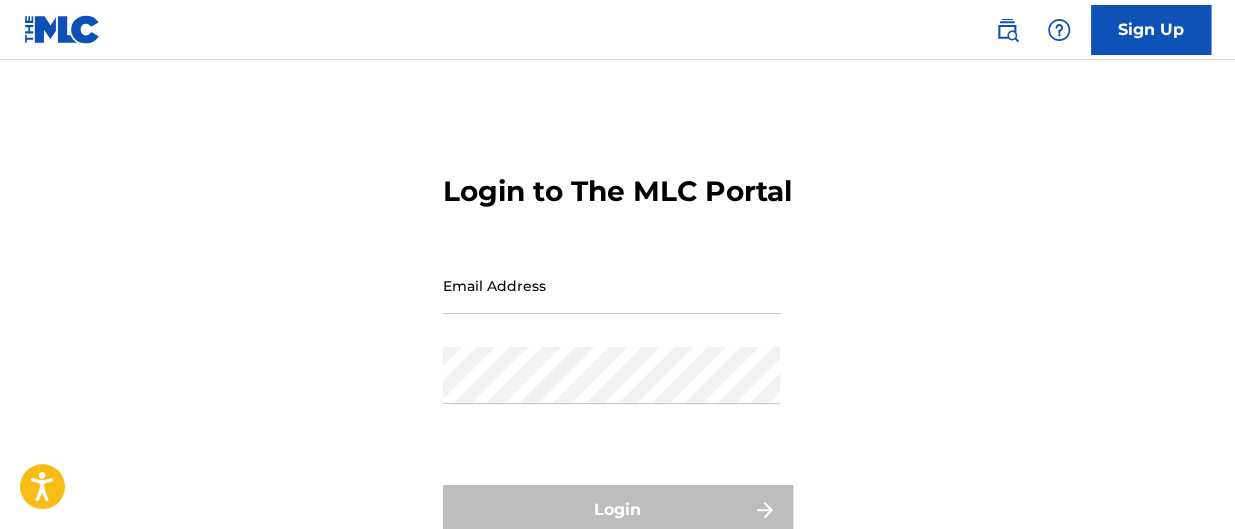 click on "Email Address" at bounding box center (612, 285) 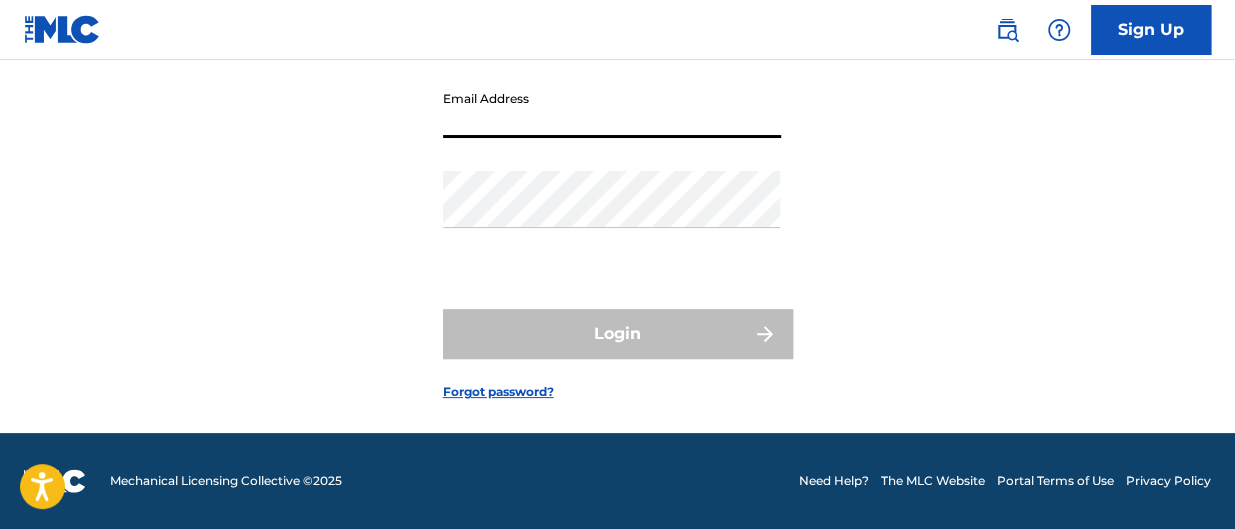 scroll, scrollTop: 197, scrollLeft: 0, axis: vertical 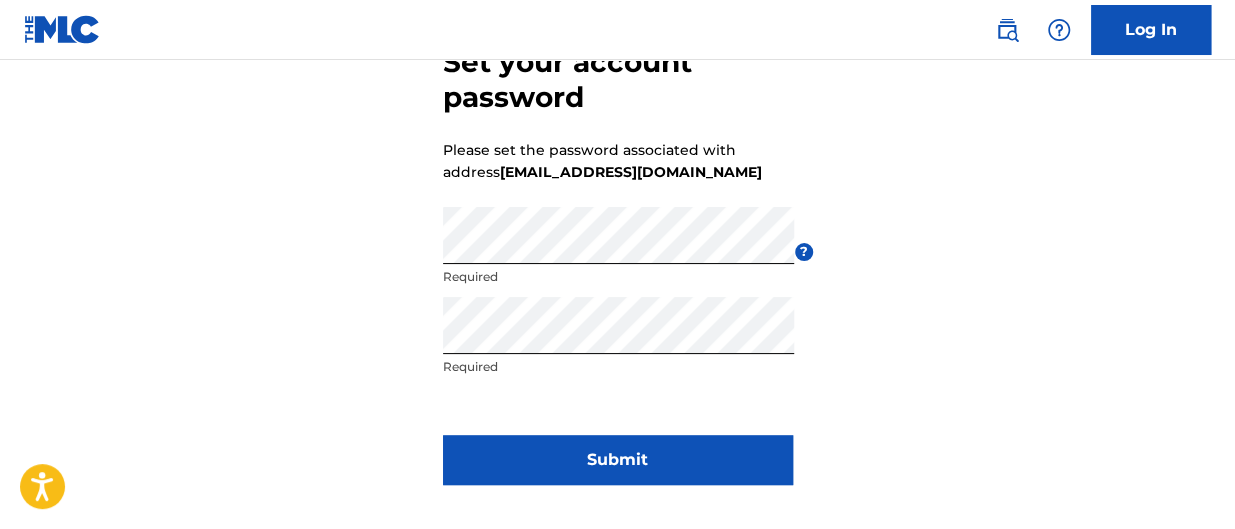 click on "Submit" at bounding box center (618, 460) 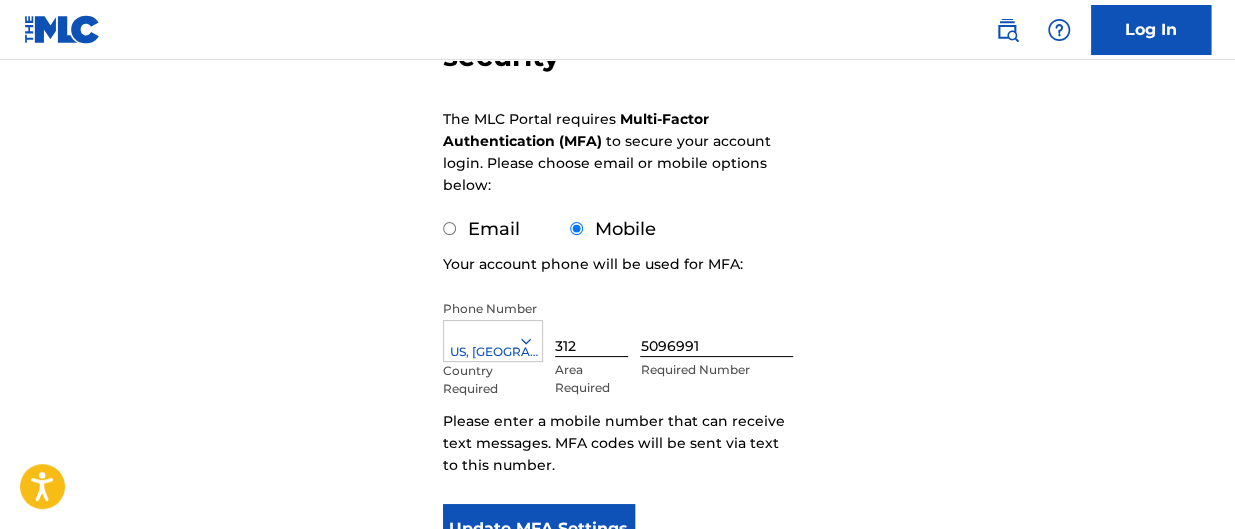 scroll, scrollTop: 259, scrollLeft: 0, axis: vertical 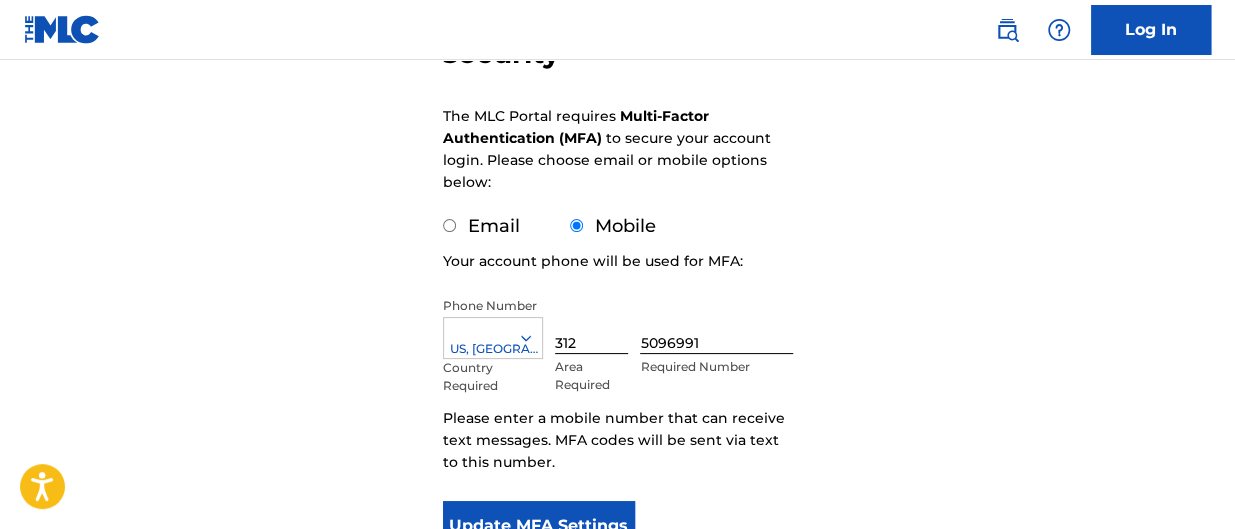click on "Email" at bounding box center [481, 226] 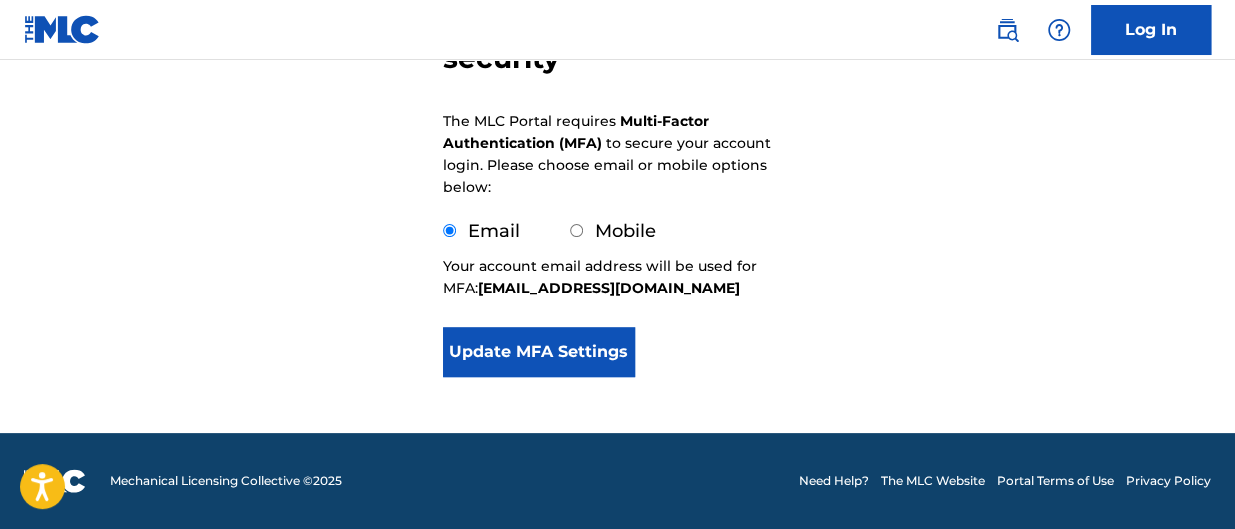 scroll, scrollTop: 254, scrollLeft: 0, axis: vertical 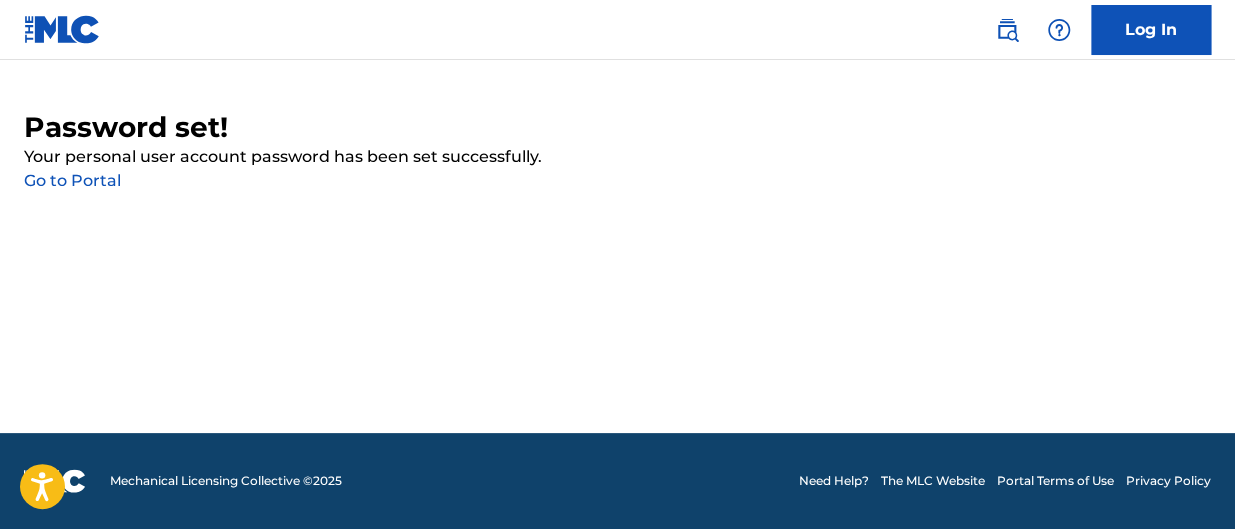 click on "Go to Portal" at bounding box center (72, 180) 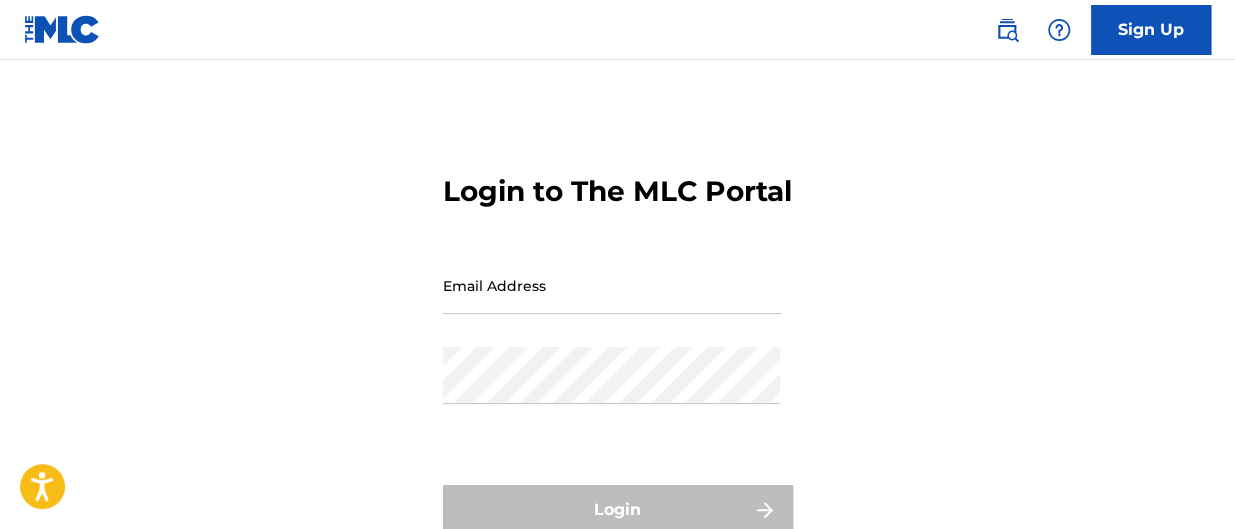 click on "Email Address" at bounding box center [612, 302] 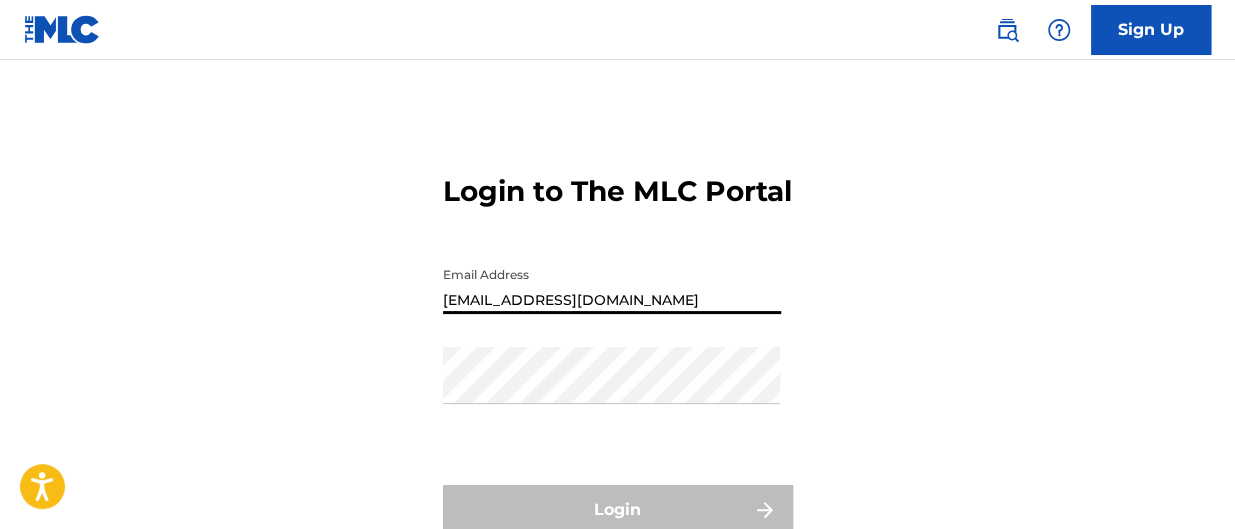 type on "[EMAIL_ADDRESS][DOMAIN_NAME]" 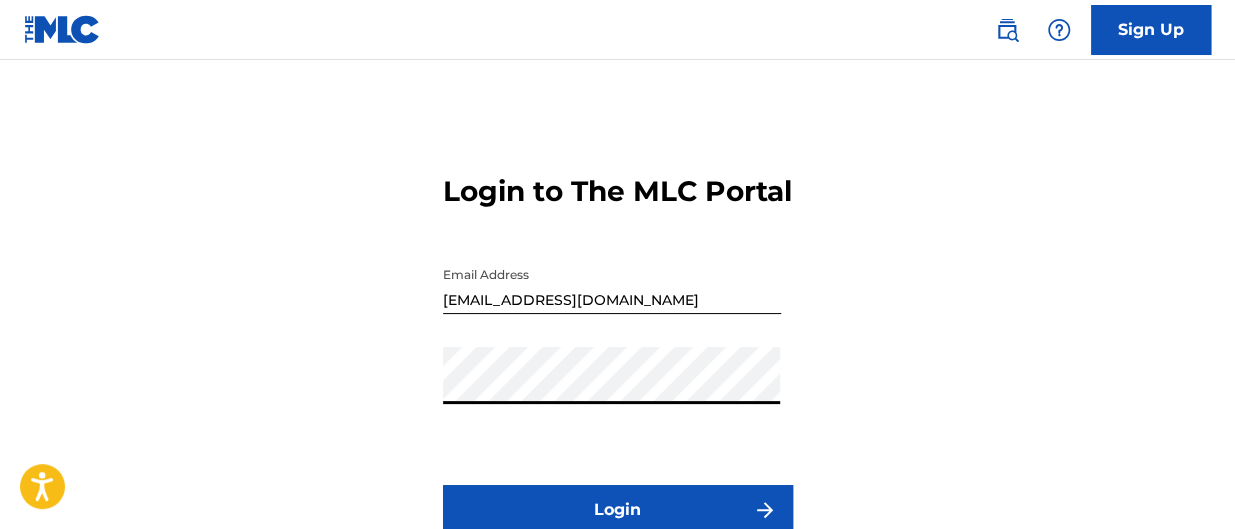 click on "Login" at bounding box center [618, 510] 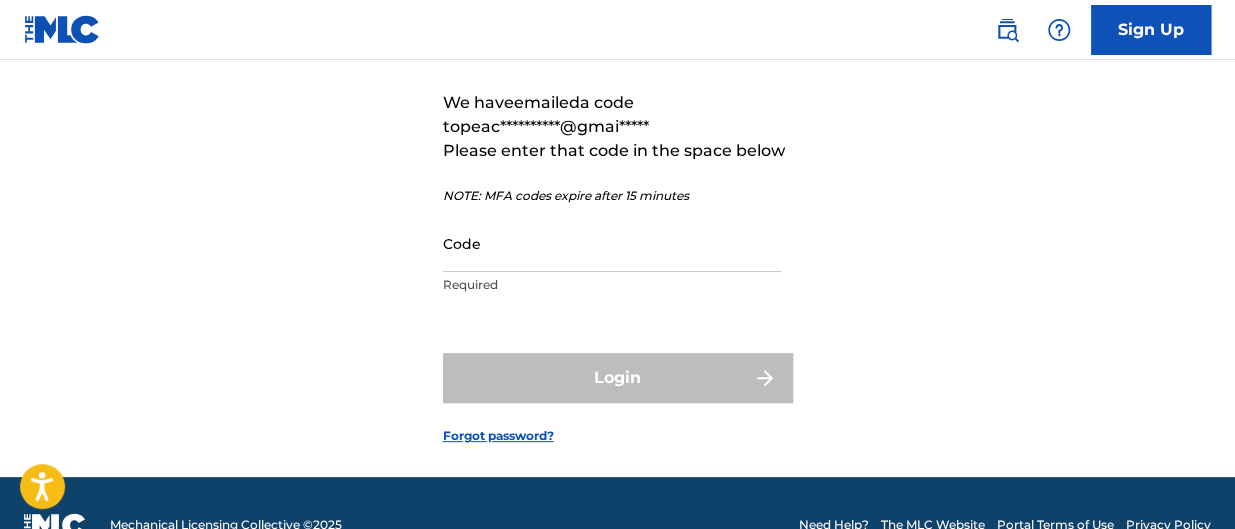 scroll, scrollTop: 153, scrollLeft: 0, axis: vertical 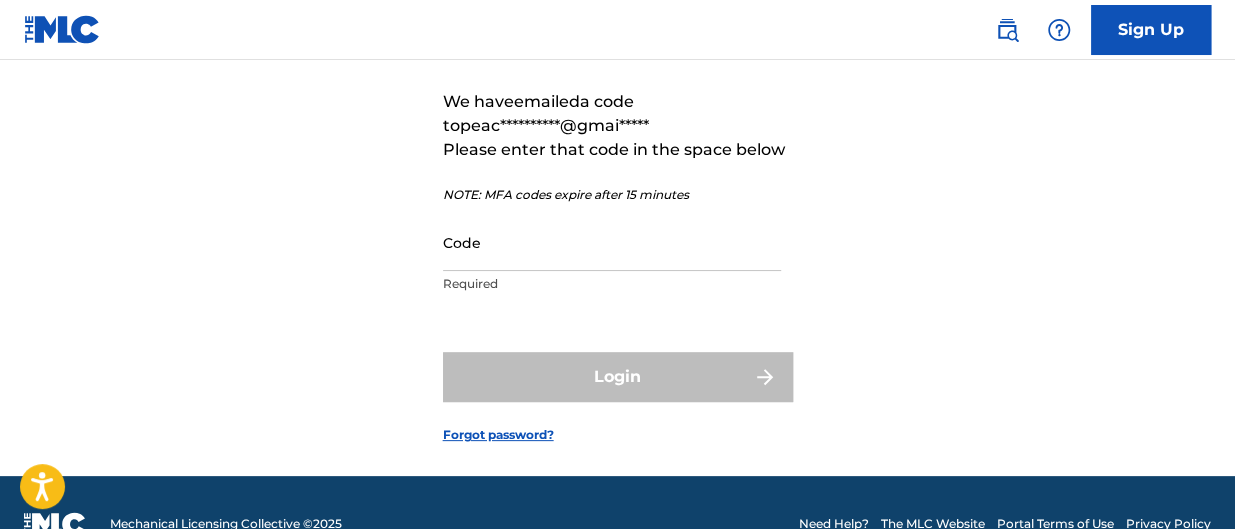 click on "Code" at bounding box center (612, 242) 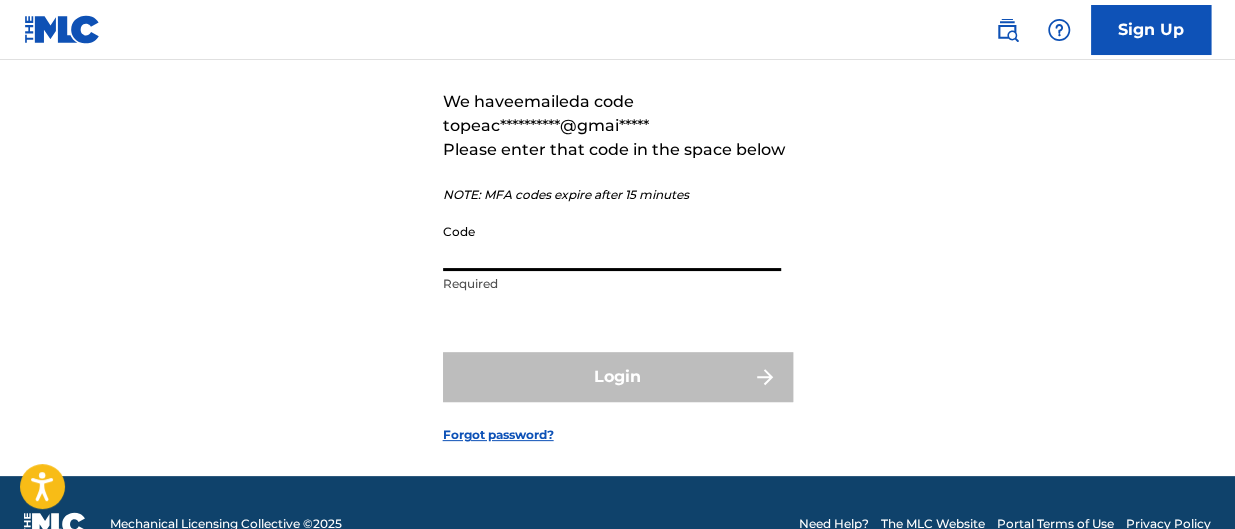 paste on "692953" 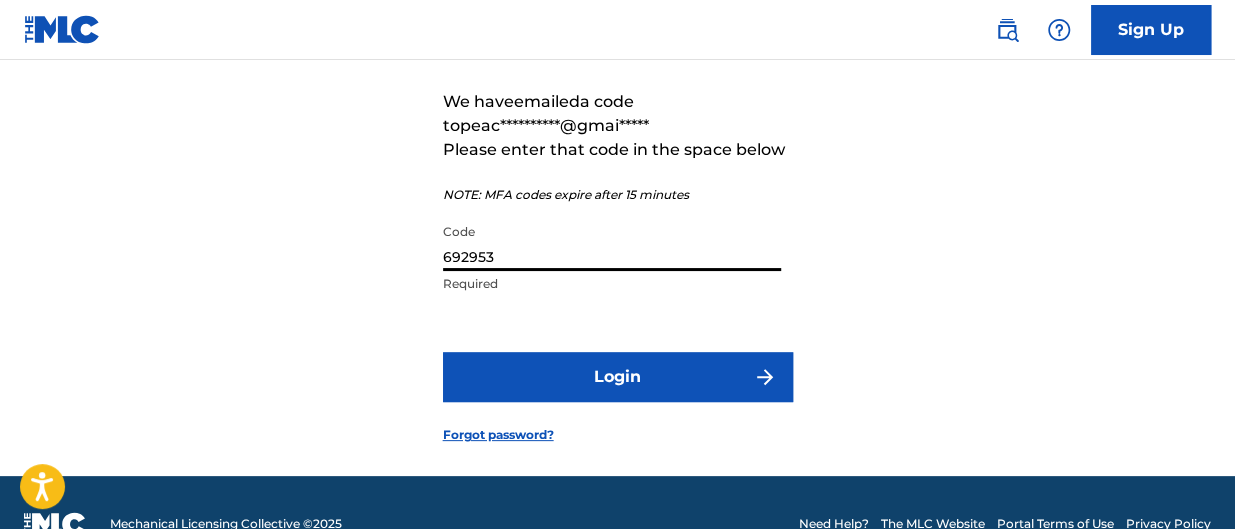 type on "692953" 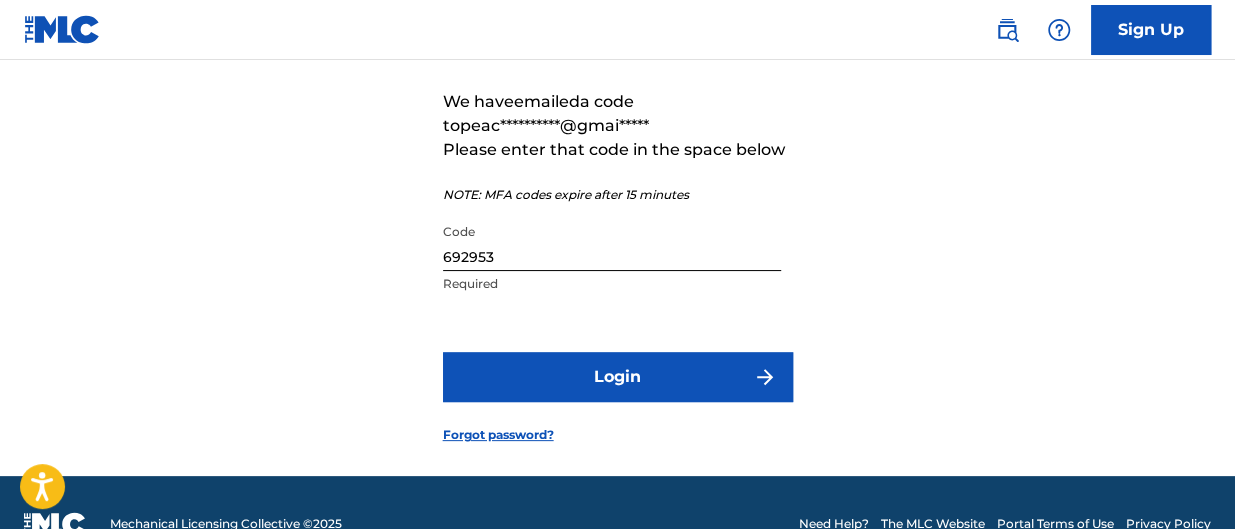 click on "Login" at bounding box center (618, 377) 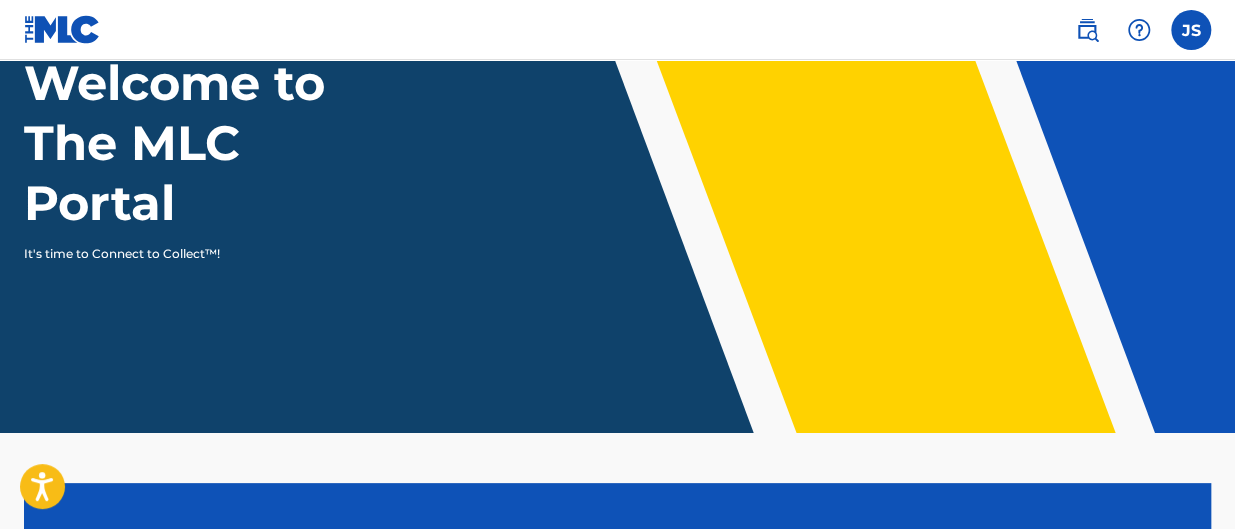 scroll, scrollTop: 0, scrollLeft: 0, axis: both 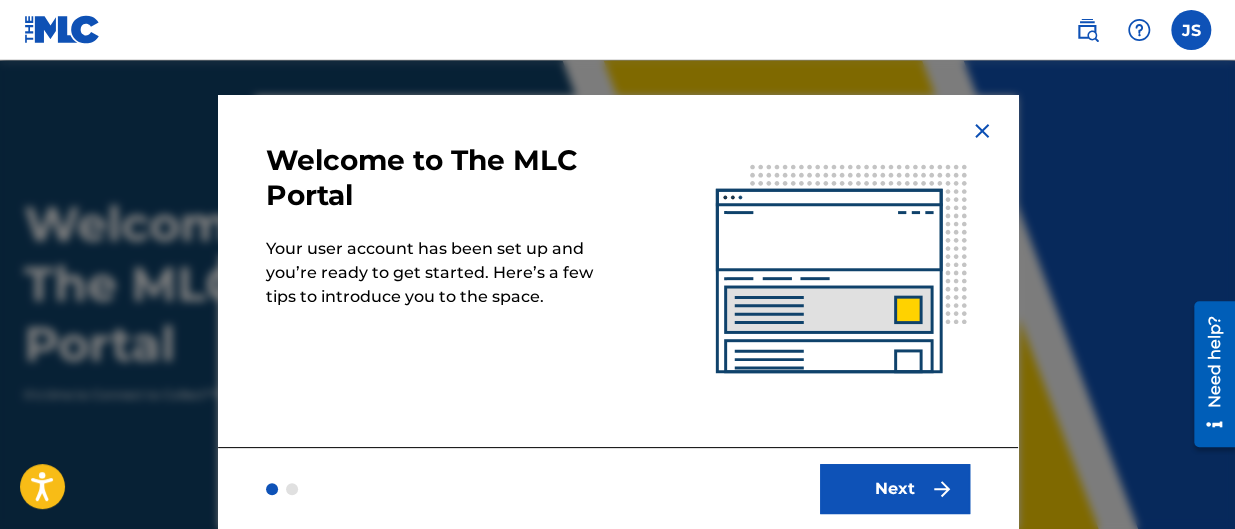 click on "Next" at bounding box center (895, 489) 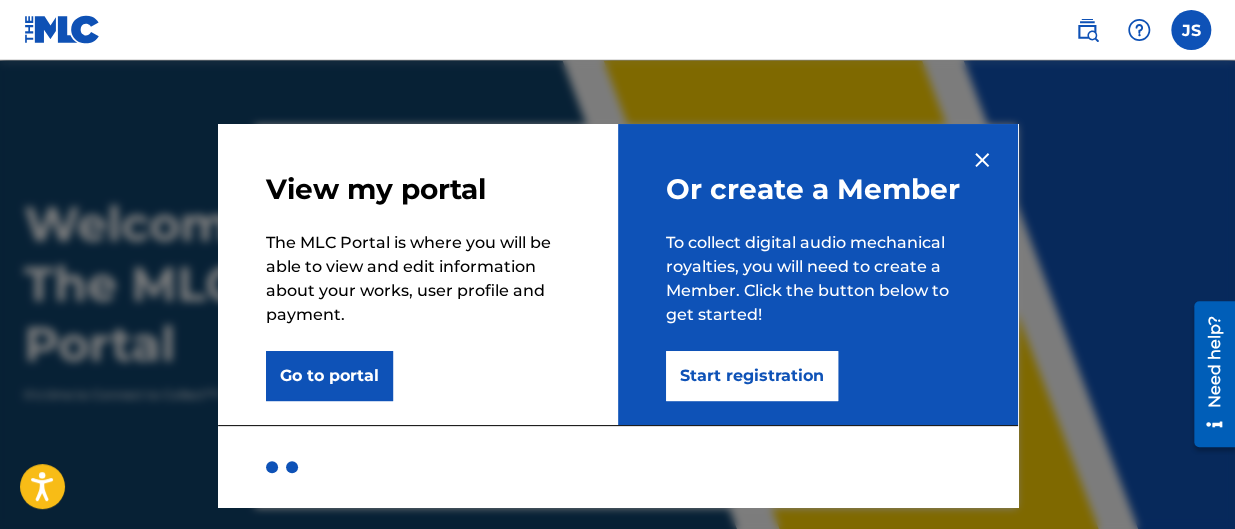 scroll, scrollTop: 0, scrollLeft: 0, axis: both 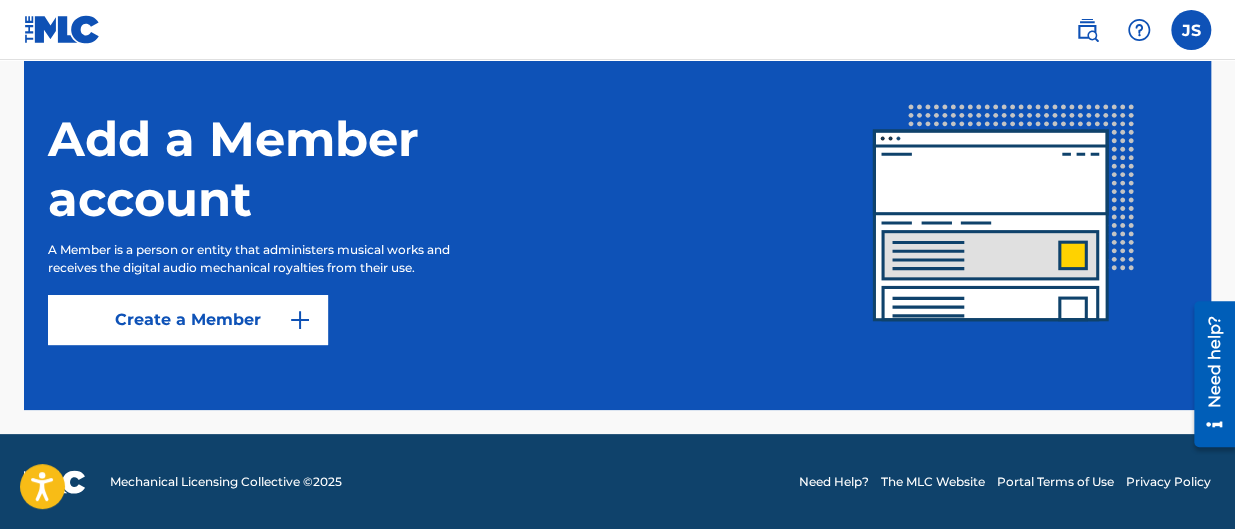 click on "Create a Member" at bounding box center [188, 320] 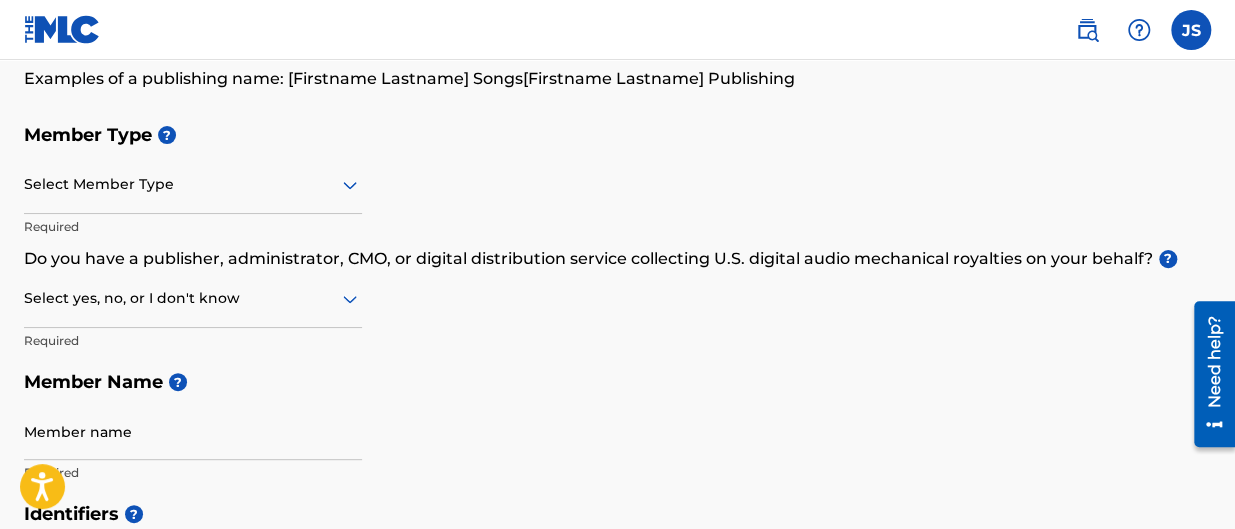 scroll, scrollTop: 171, scrollLeft: 0, axis: vertical 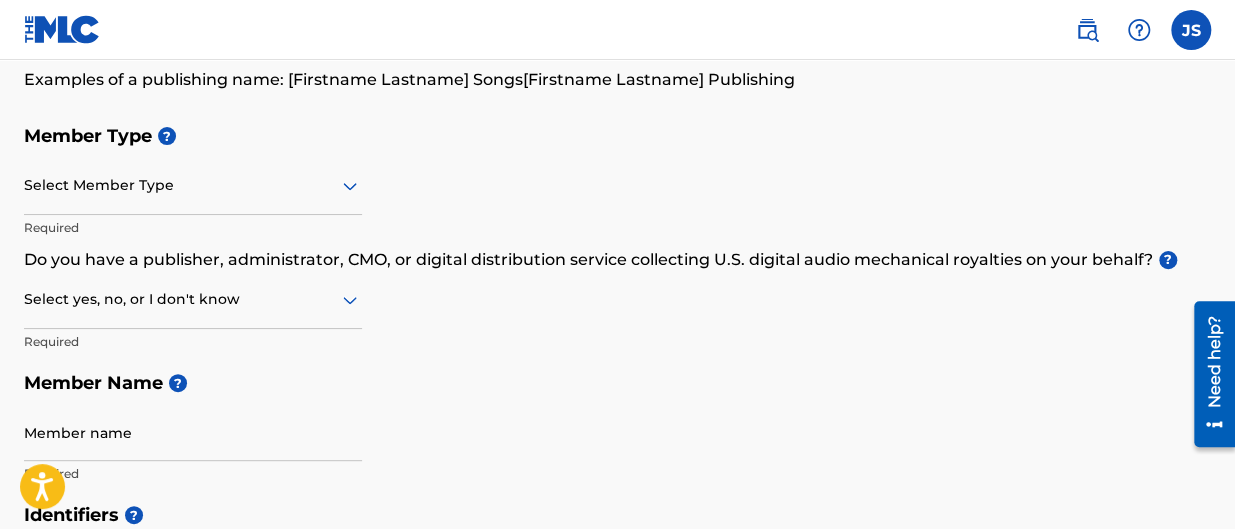 click on "Select Member Type" at bounding box center (193, 186) 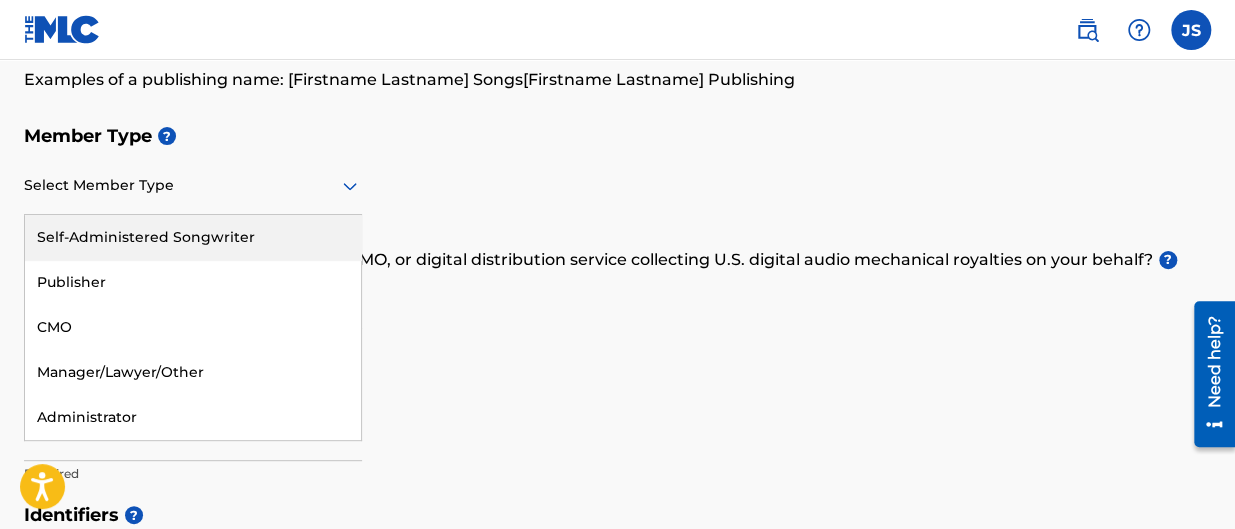 click on "Self-Administered Songwriter" at bounding box center [193, 237] 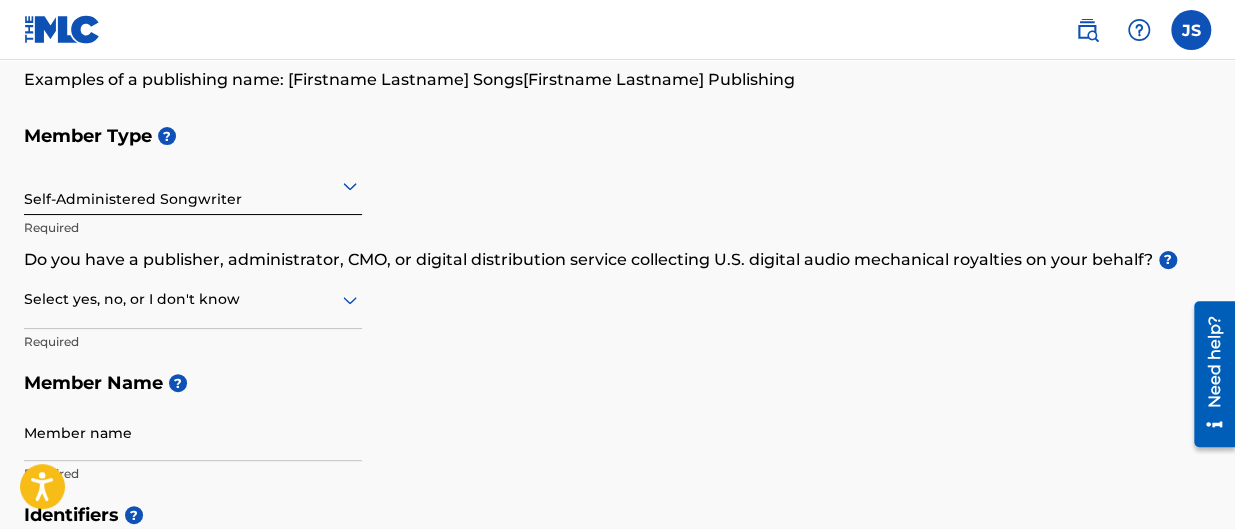 click at bounding box center (193, 299) 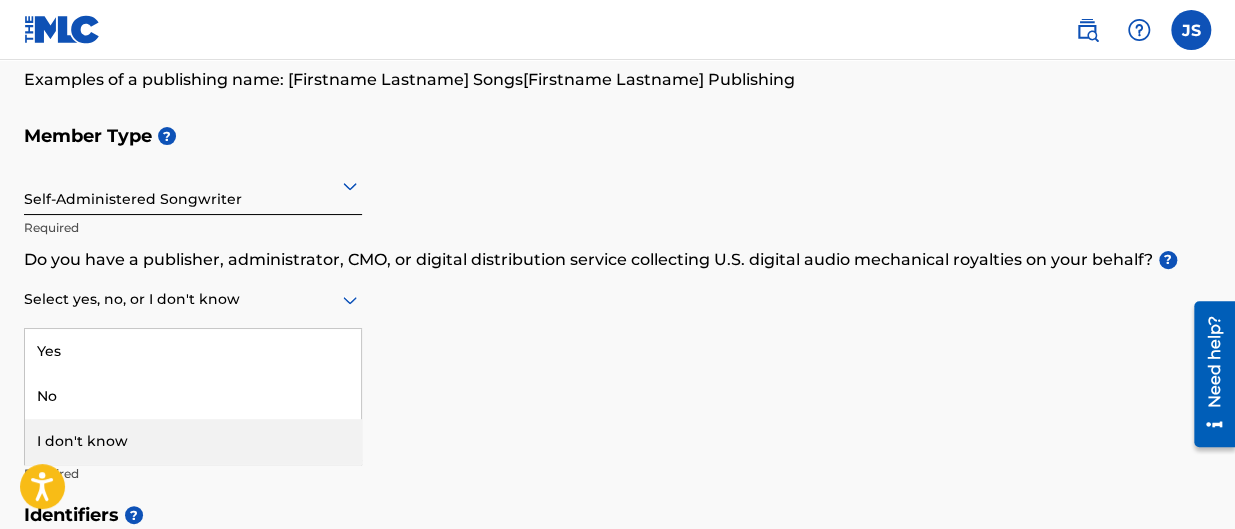 click on "I don't know" at bounding box center (193, 441) 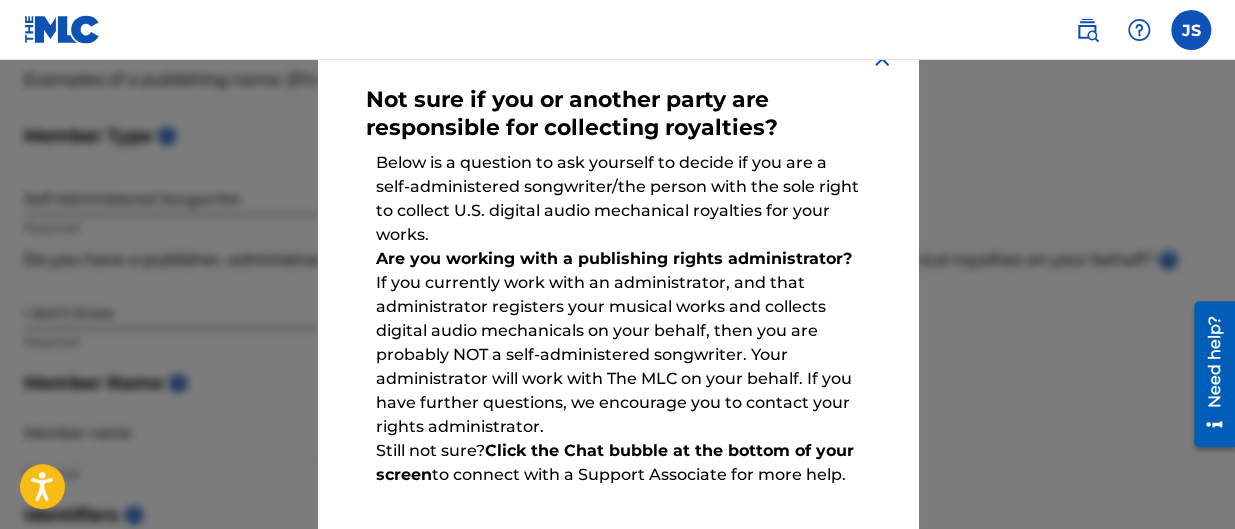 scroll, scrollTop: 247, scrollLeft: 0, axis: vertical 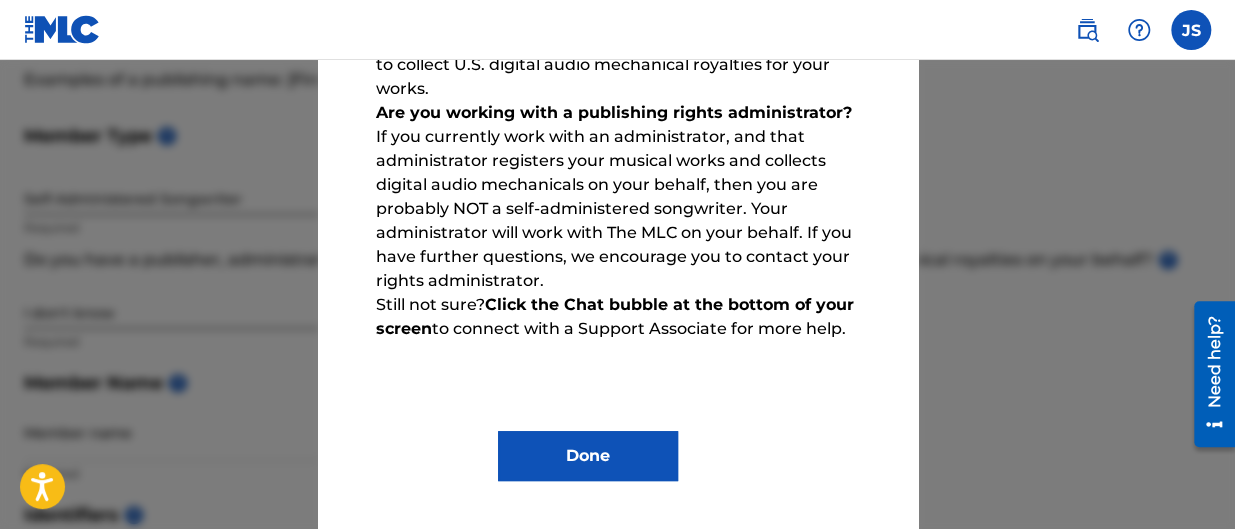 click on "Done" at bounding box center (588, 456) 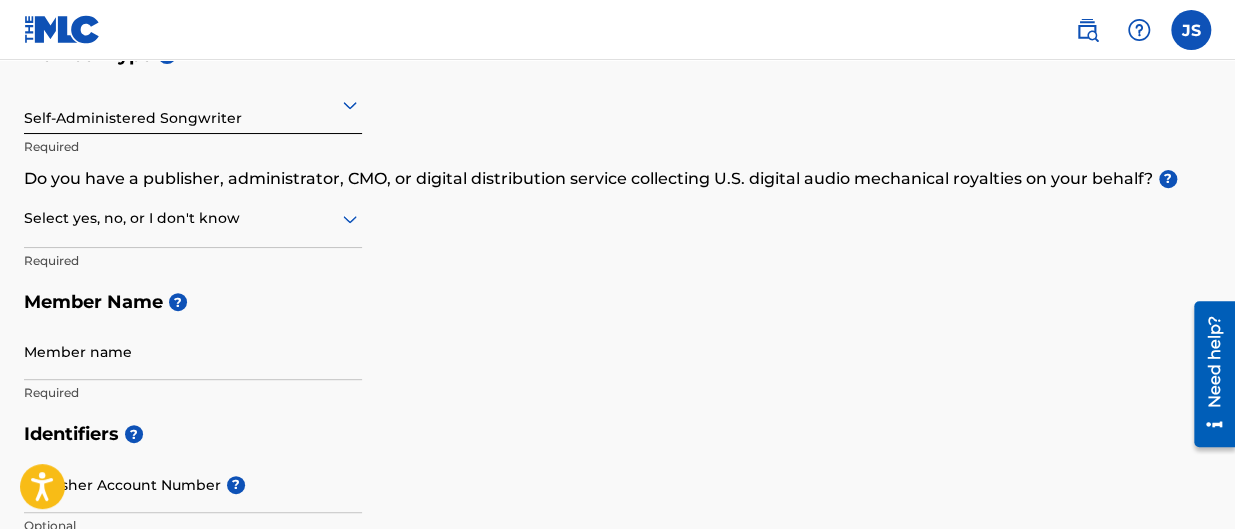 scroll, scrollTop: 255, scrollLeft: 0, axis: vertical 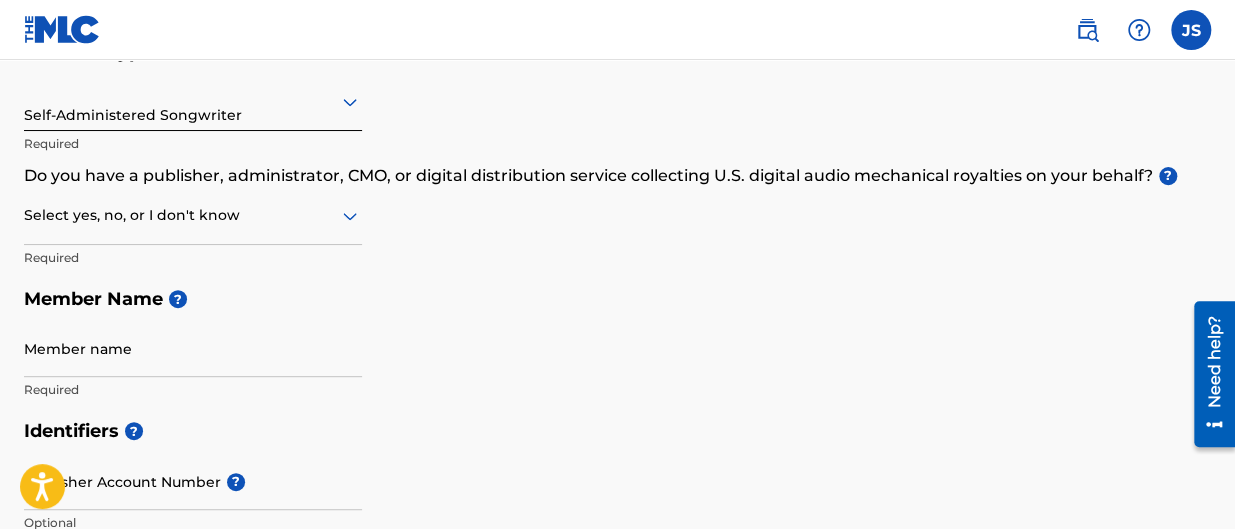 click on "Member name" at bounding box center (193, 348) 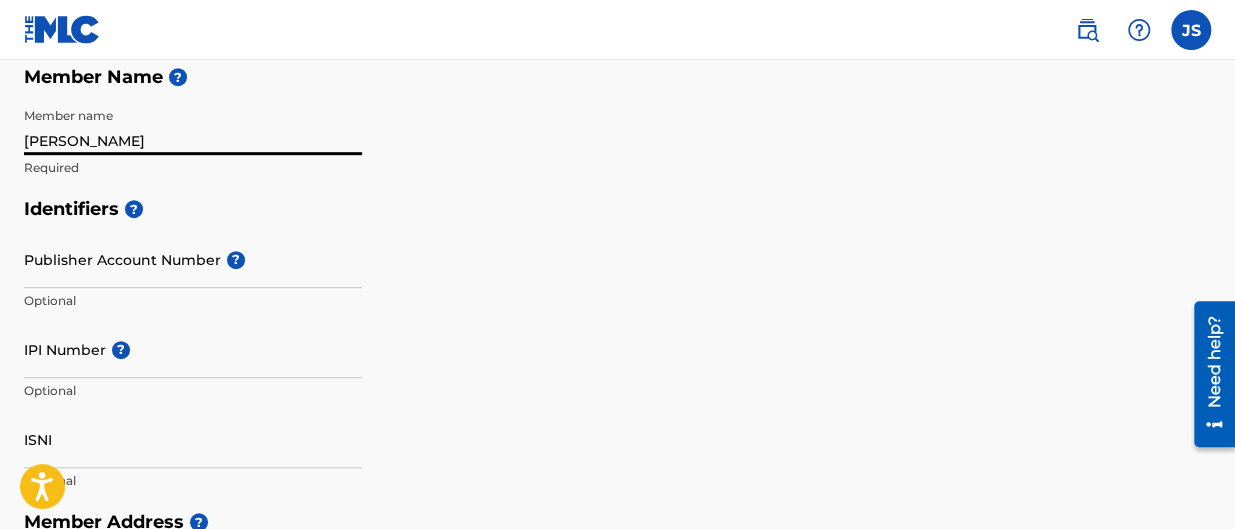 scroll, scrollTop: 481, scrollLeft: 0, axis: vertical 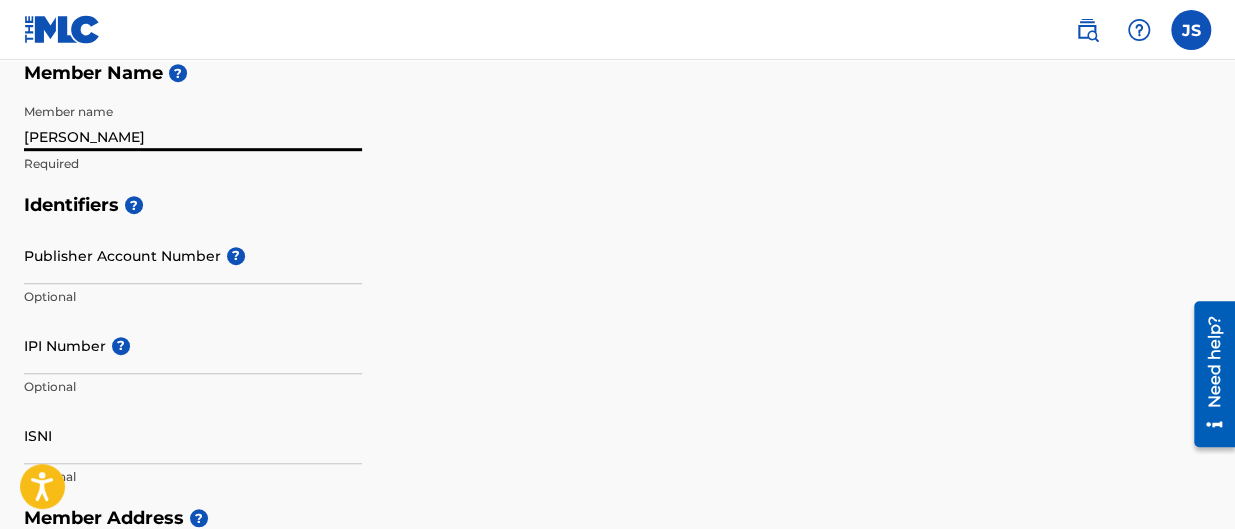 type on "[PERSON_NAME]" 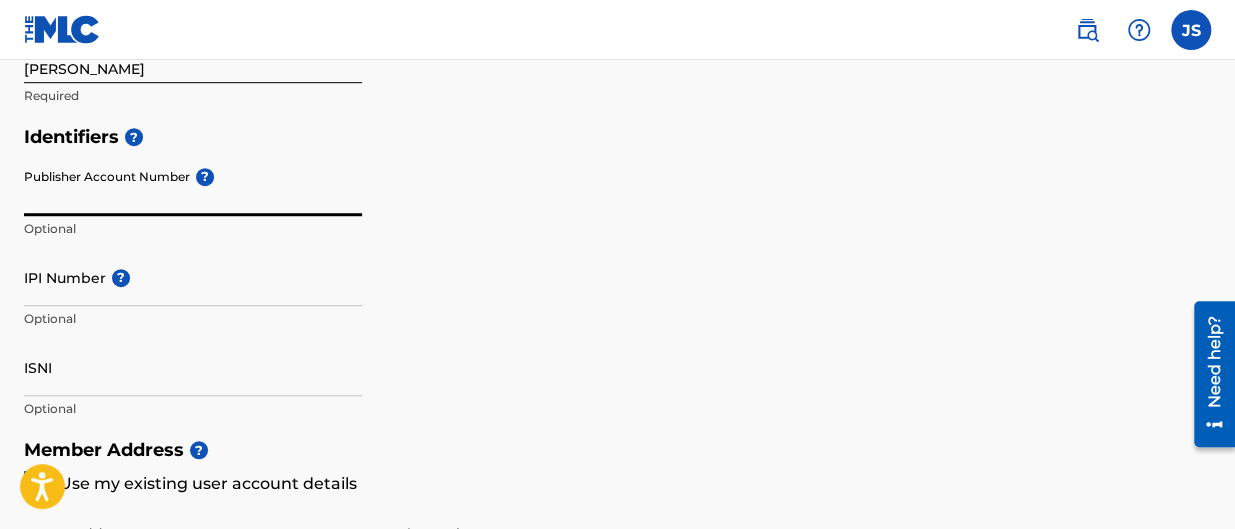 scroll, scrollTop: 551, scrollLeft: 0, axis: vertical 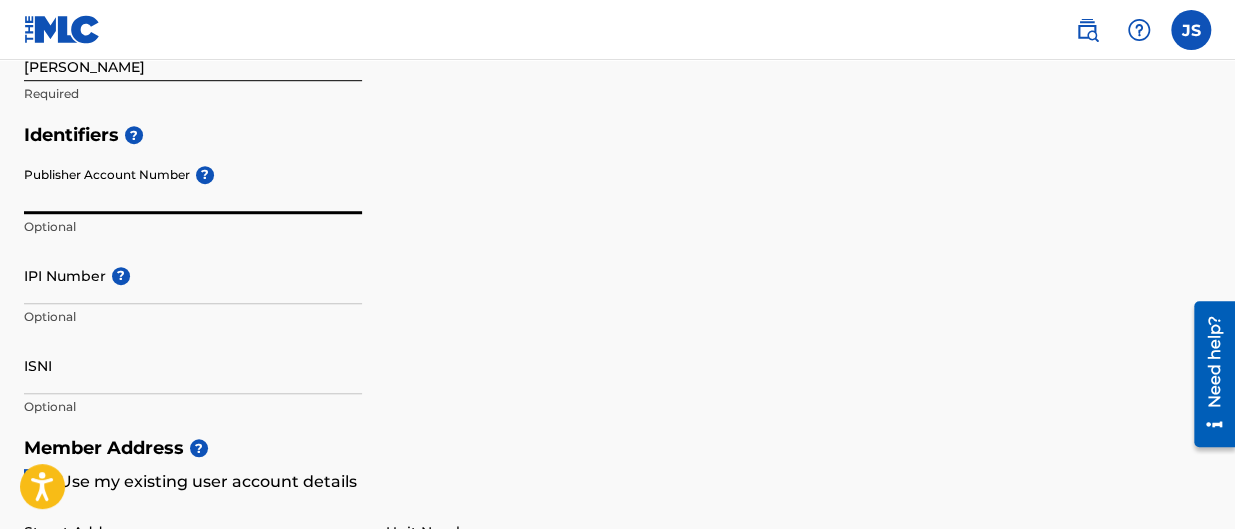 paste on "1287427520" 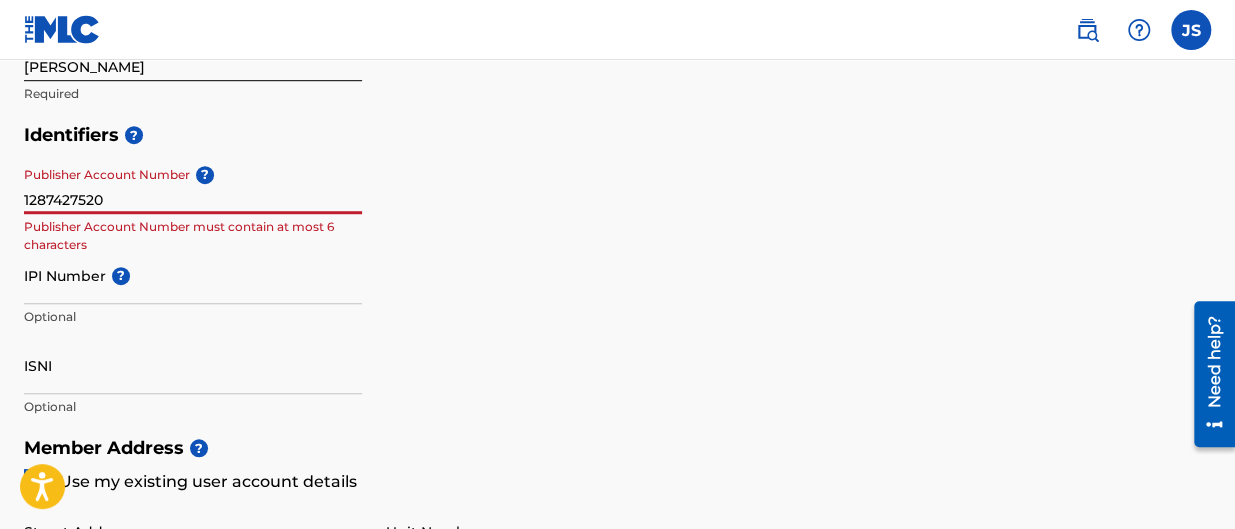 click on "1287427520" at bounding box center (193, 185) 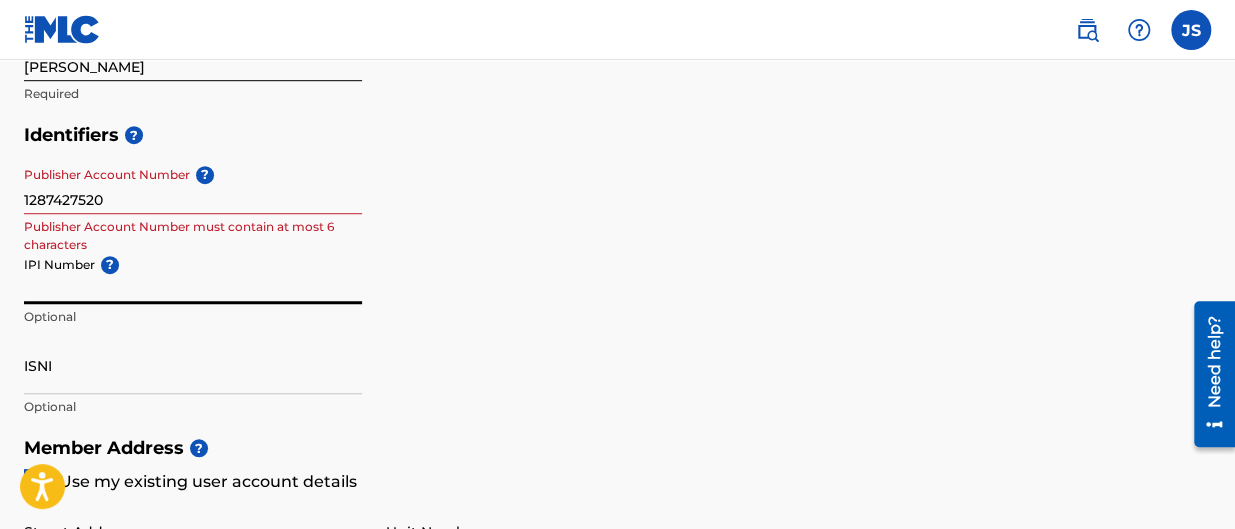 click on "1287427520" at bounding box center (193, 185) 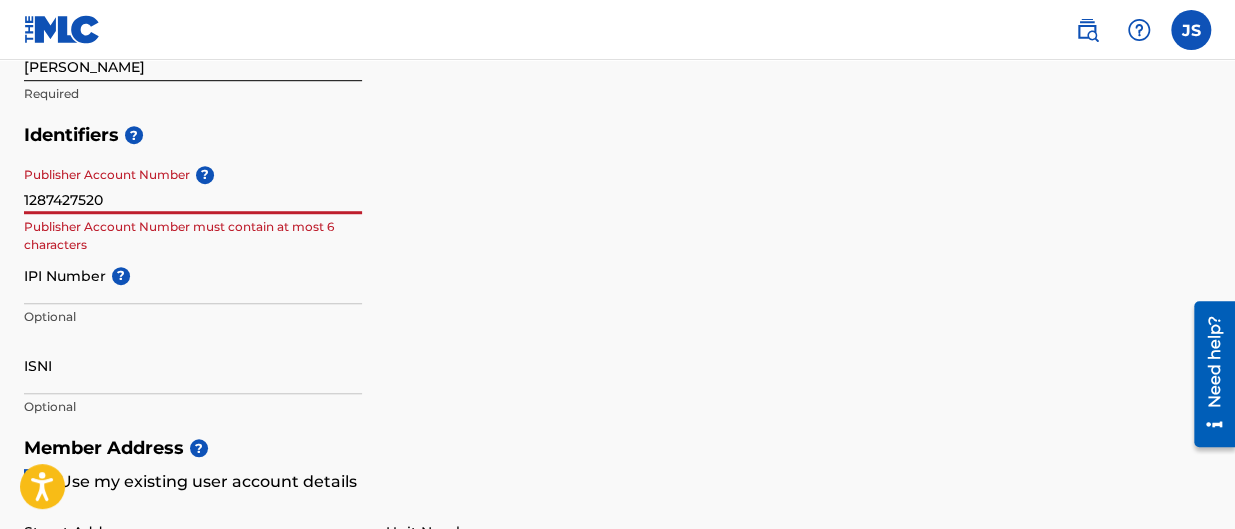 click on "1287427520" at bounding box center (193, 185) 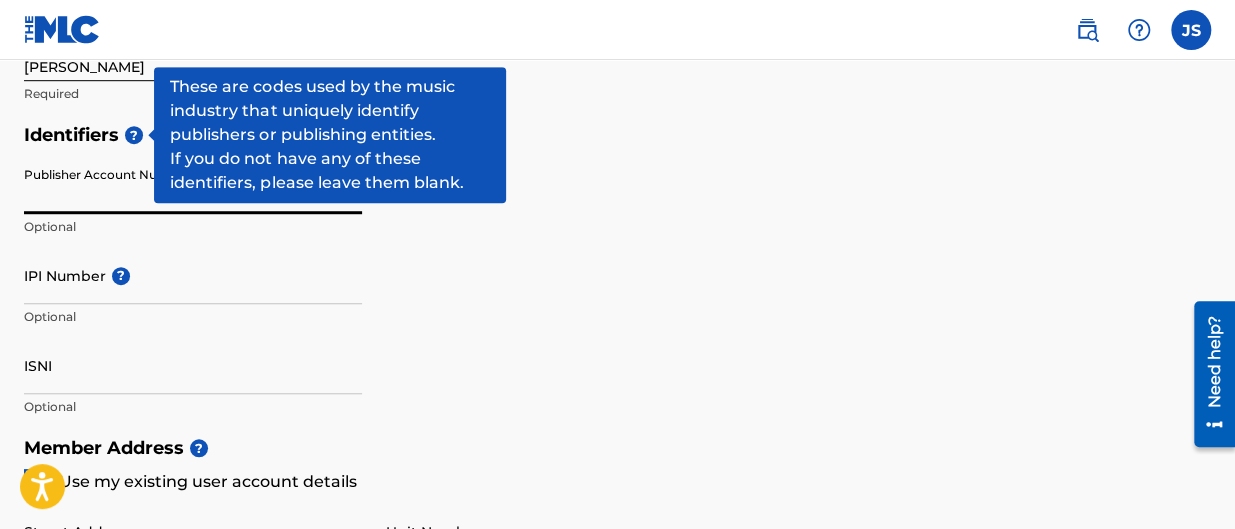scroll, scrollTop: 585, scrollLeft: 0, axis: vertical 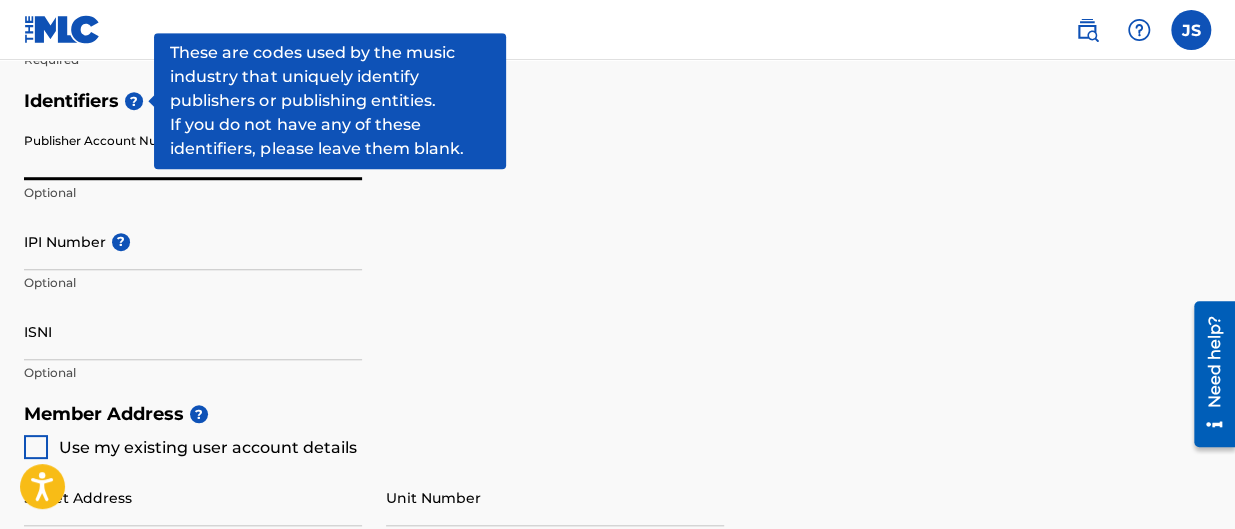 type 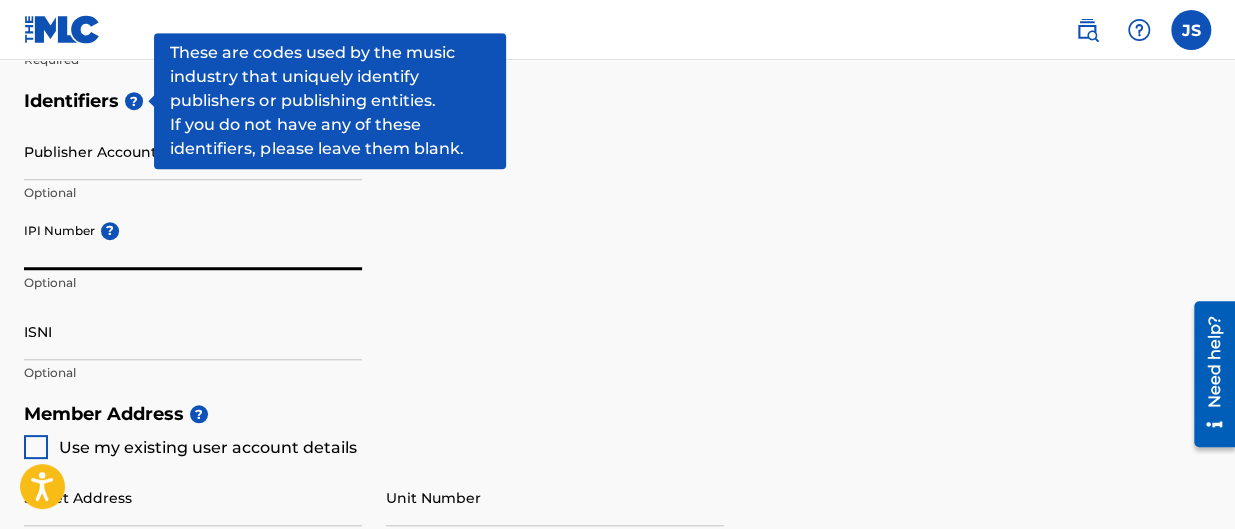 paste on "1287427520" 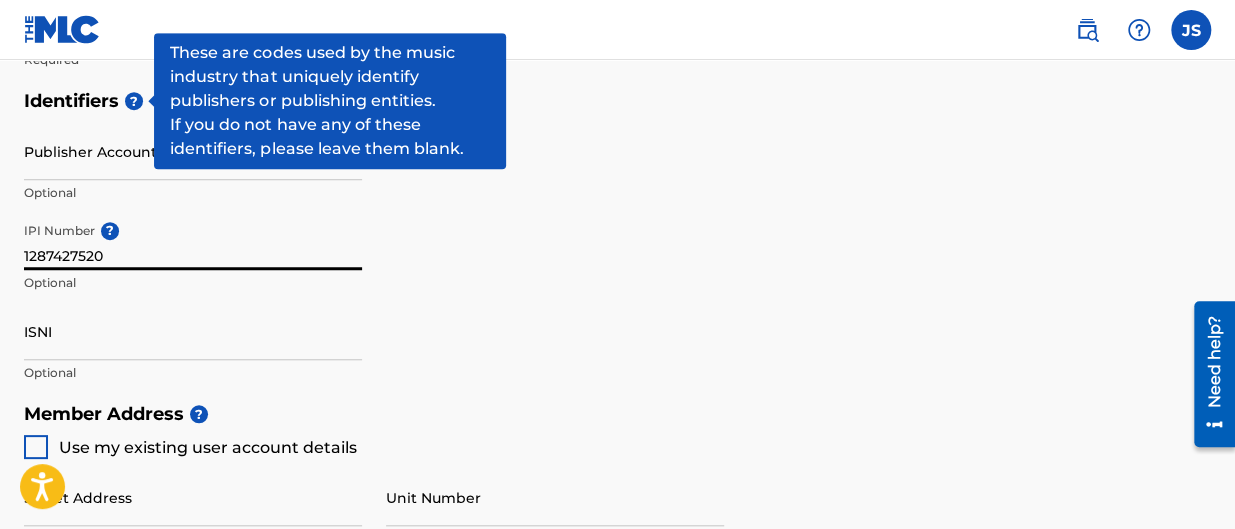 type on "1287427520" 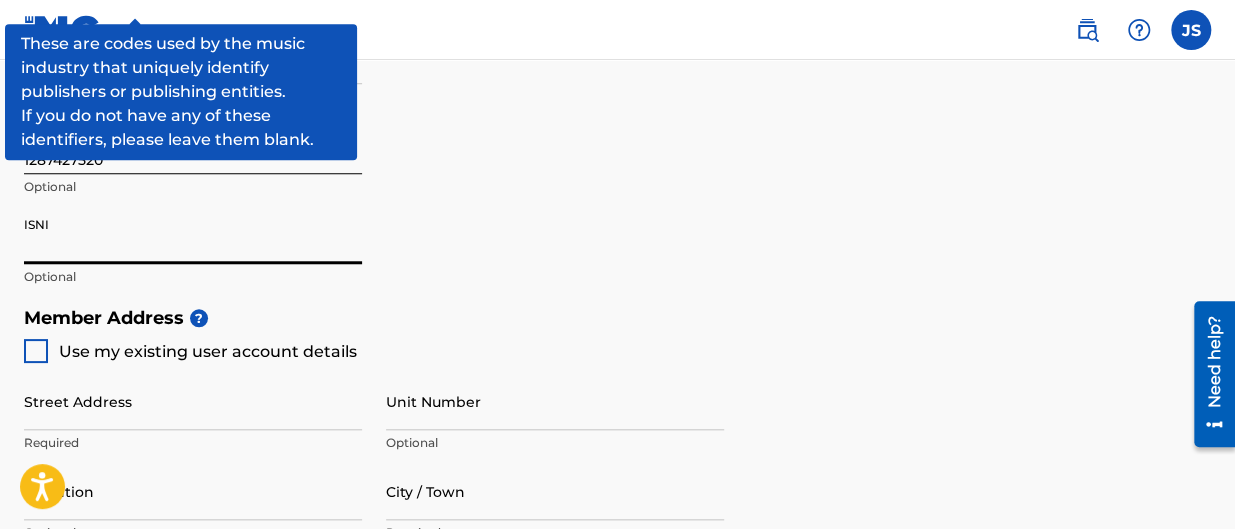 scroll, scrollTop: 683, scrollLeft: 0, axis: vertical 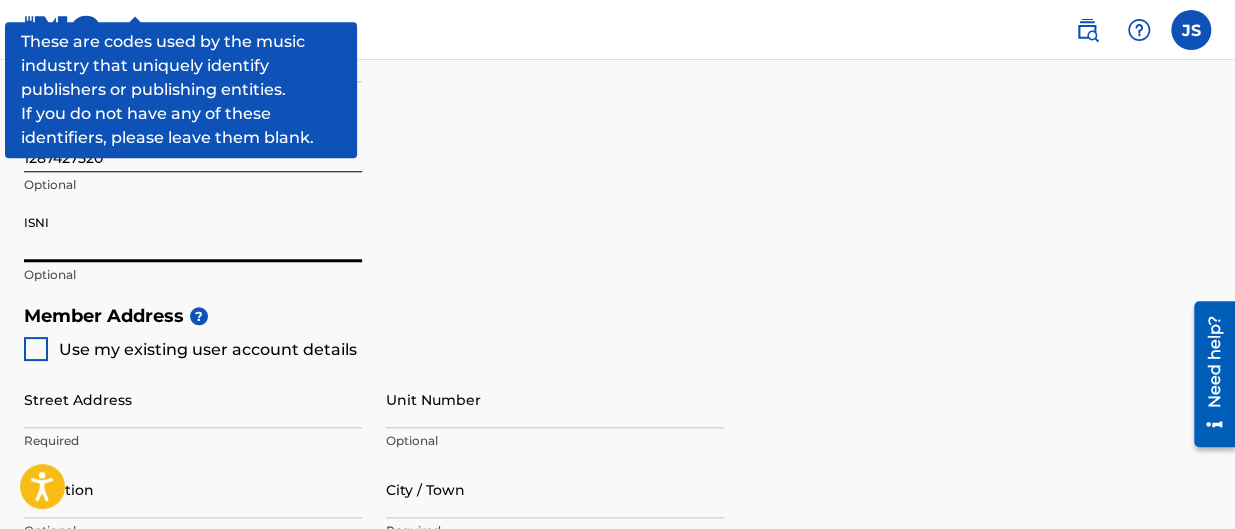 click at bounding box center (36, 349) 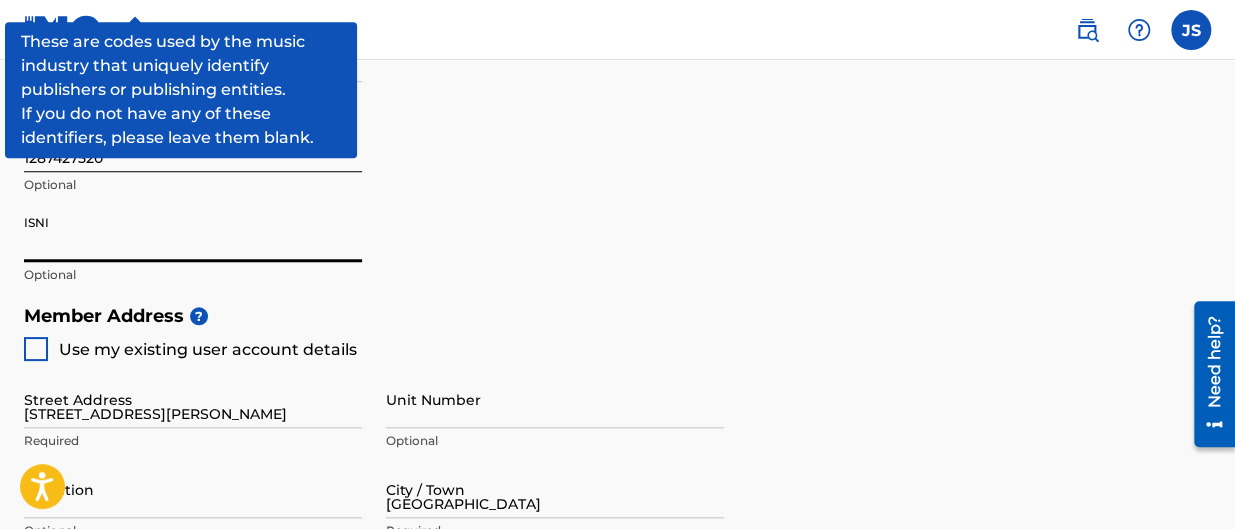 type on "5096991" 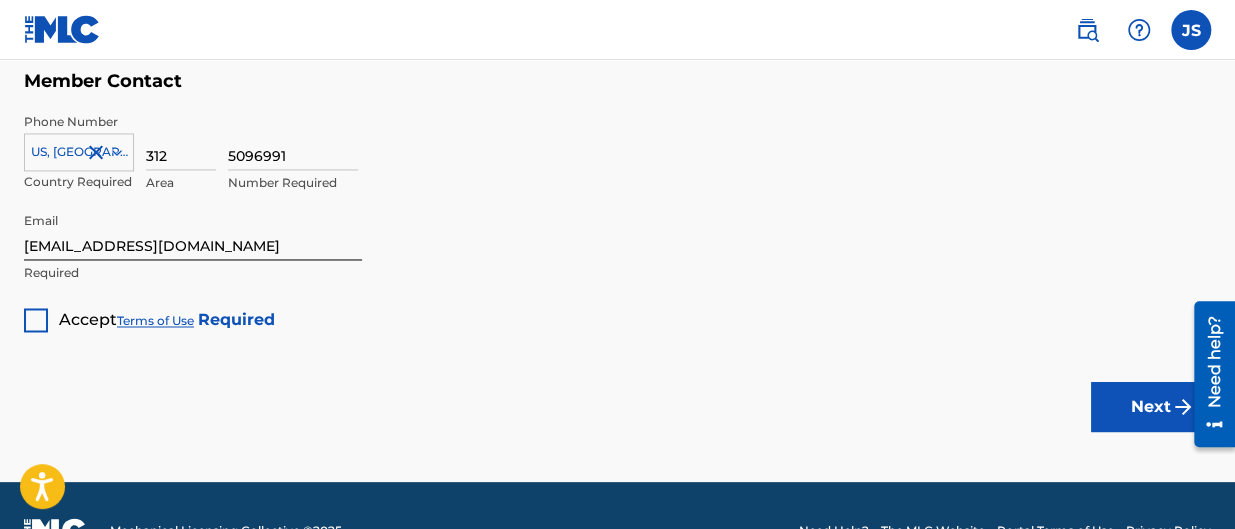 scroll, scrollTop: 1375, scrollLeft: 0, axis: vertical 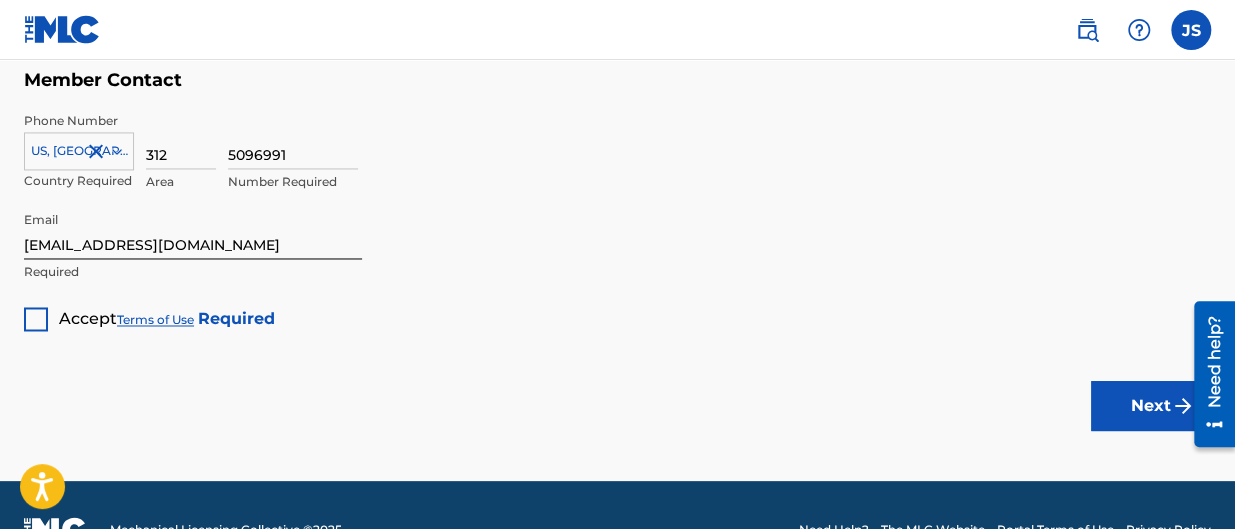 click at bounding box center [36, 319] 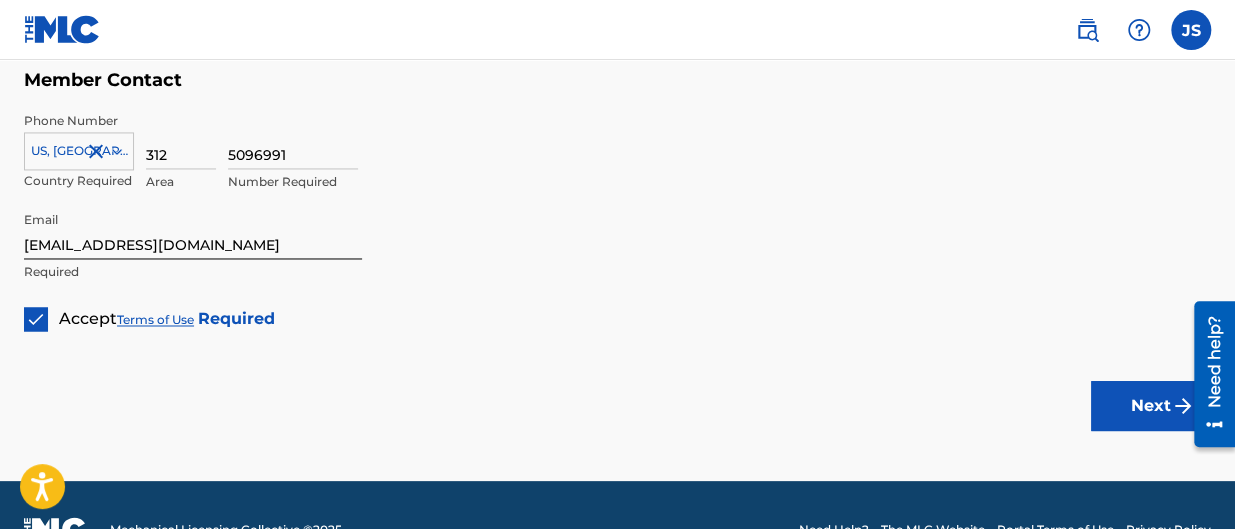 click on "Next" at bounding box center [1151, 406] 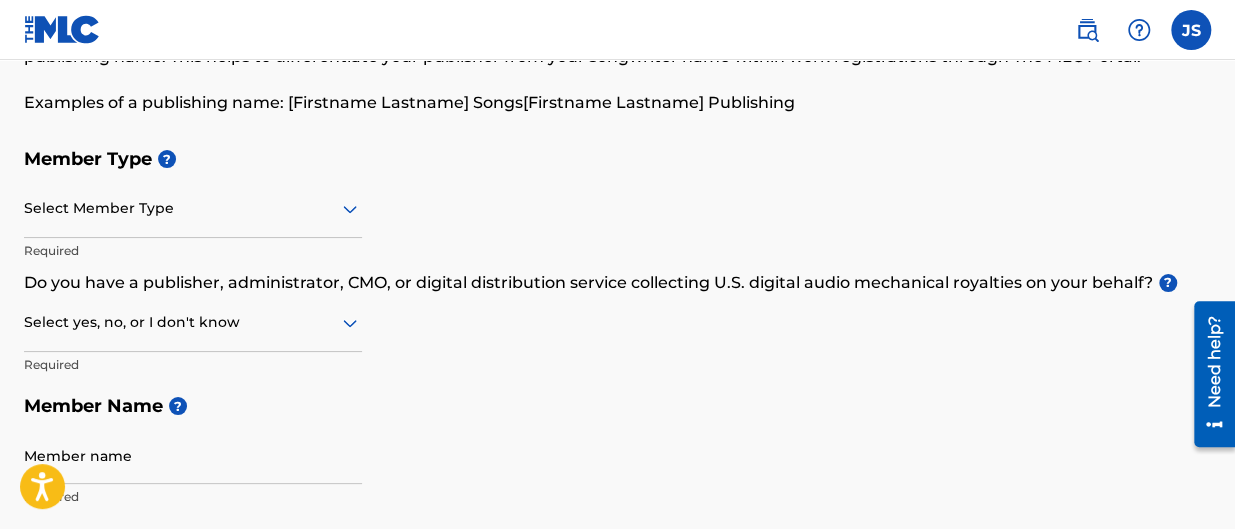 scroll, scrollTop: 130, scrollLeft: 0, axis: vertical 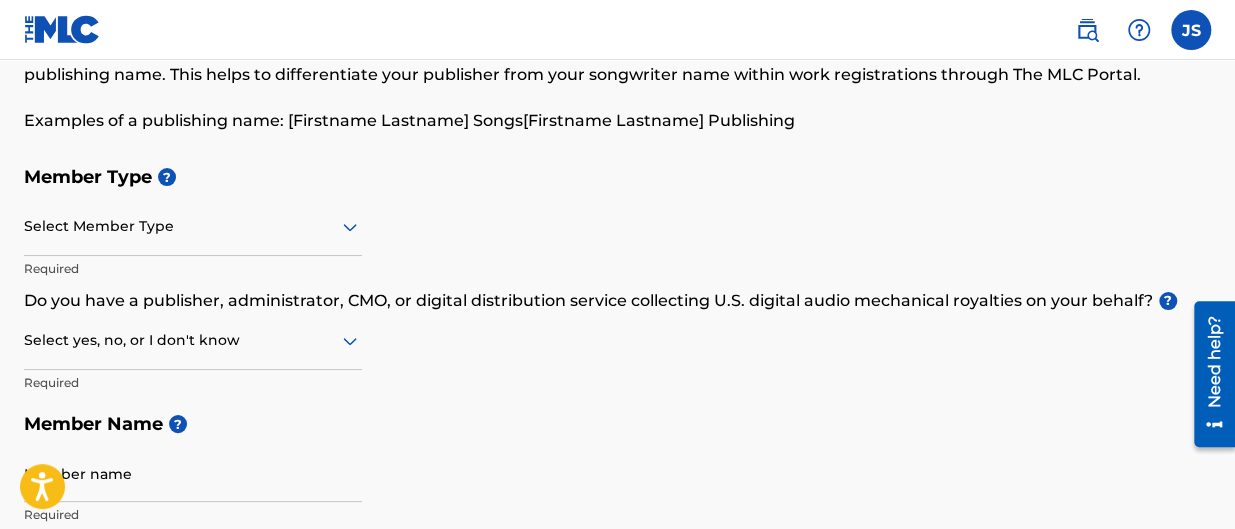 click at bounding box center [193, 226] 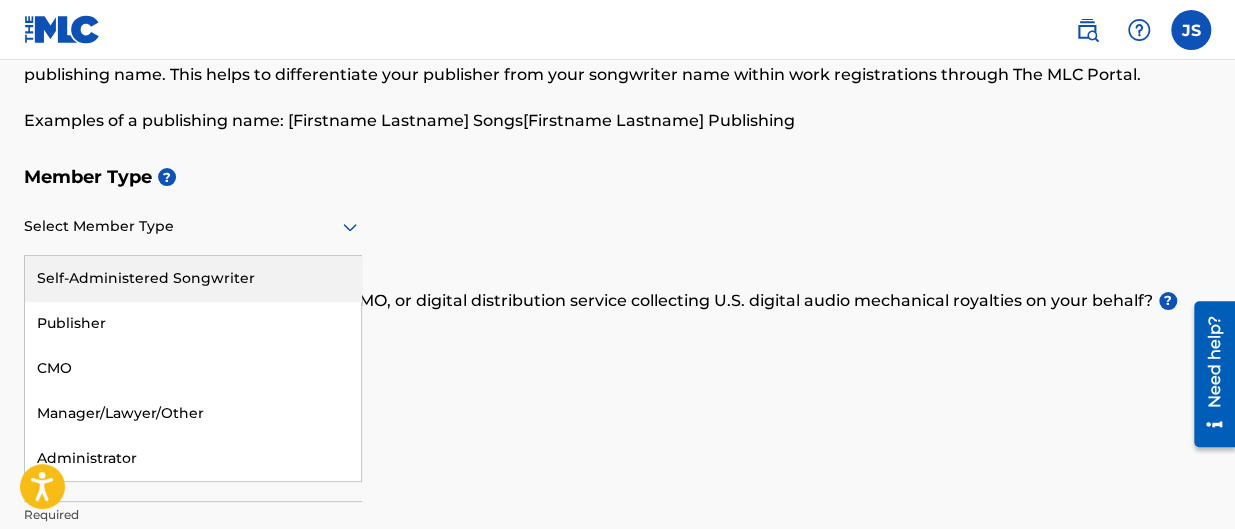 click on "Self-Administered Songwriter" at bounding box center [193, 278] 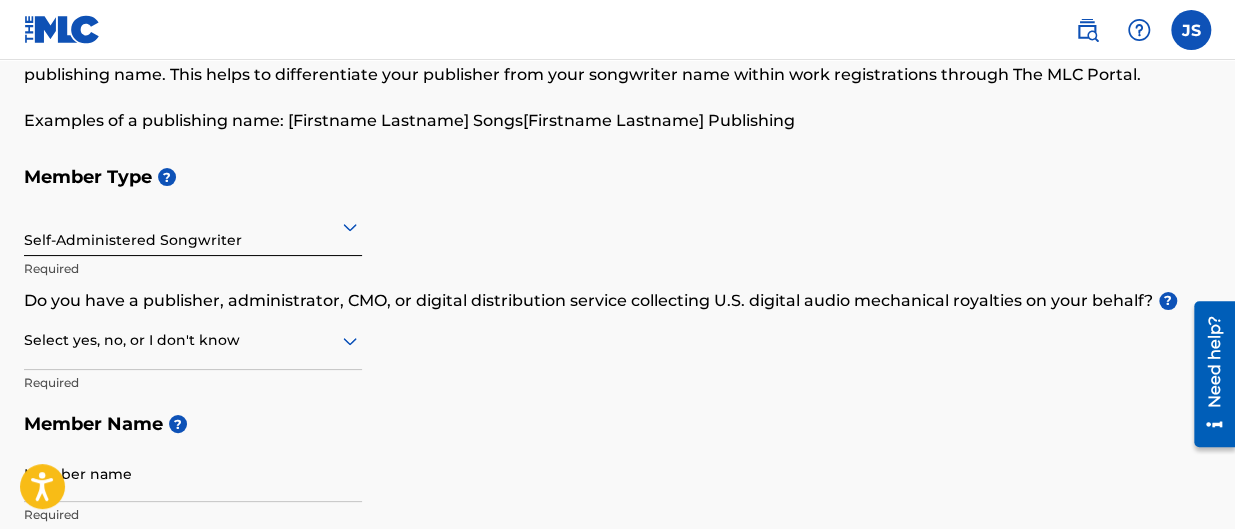 click at bounding box center [193, 340] 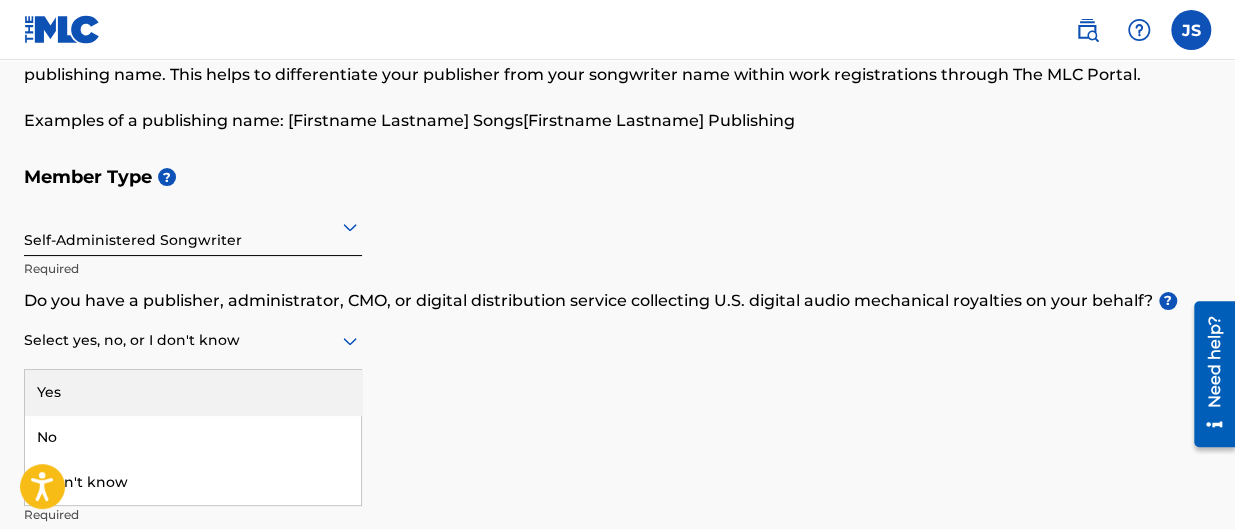 click at bounding box center [193, 340] 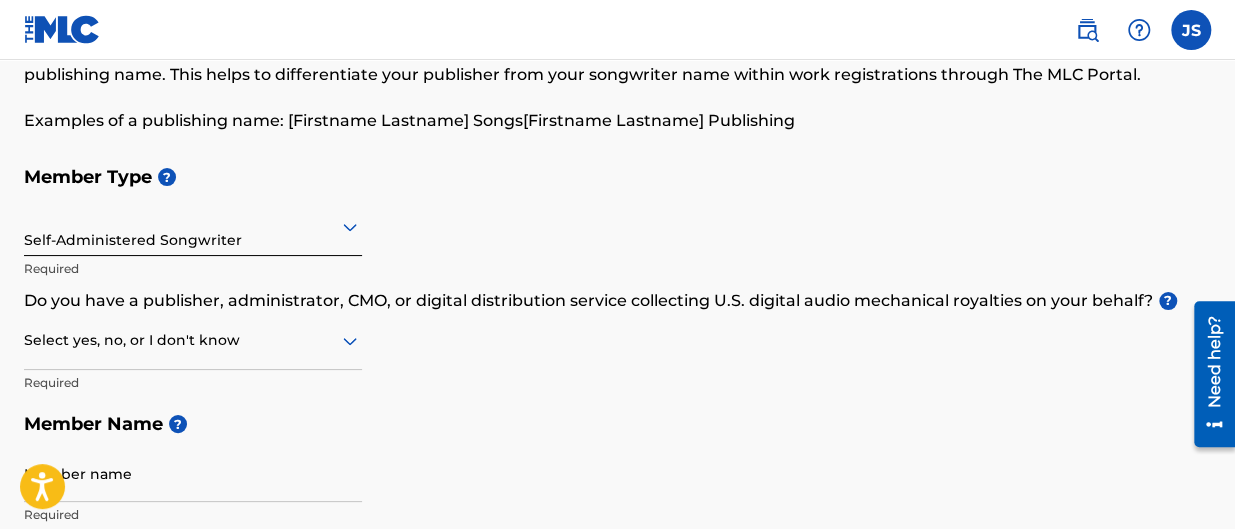 click at bounding box center [193, 340] 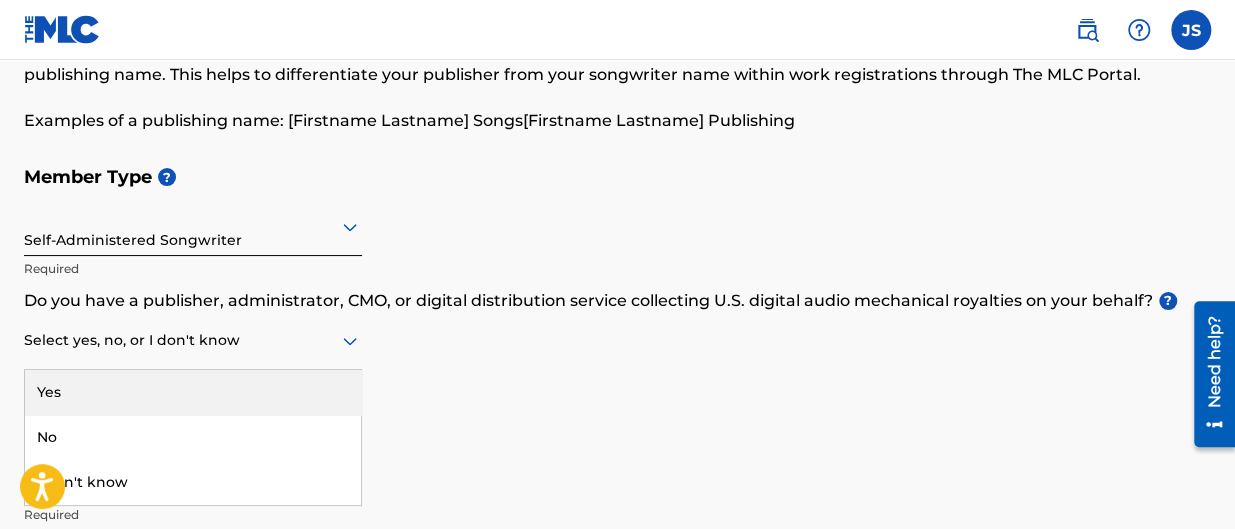click on "Yes" at bounding box center [193, 392] 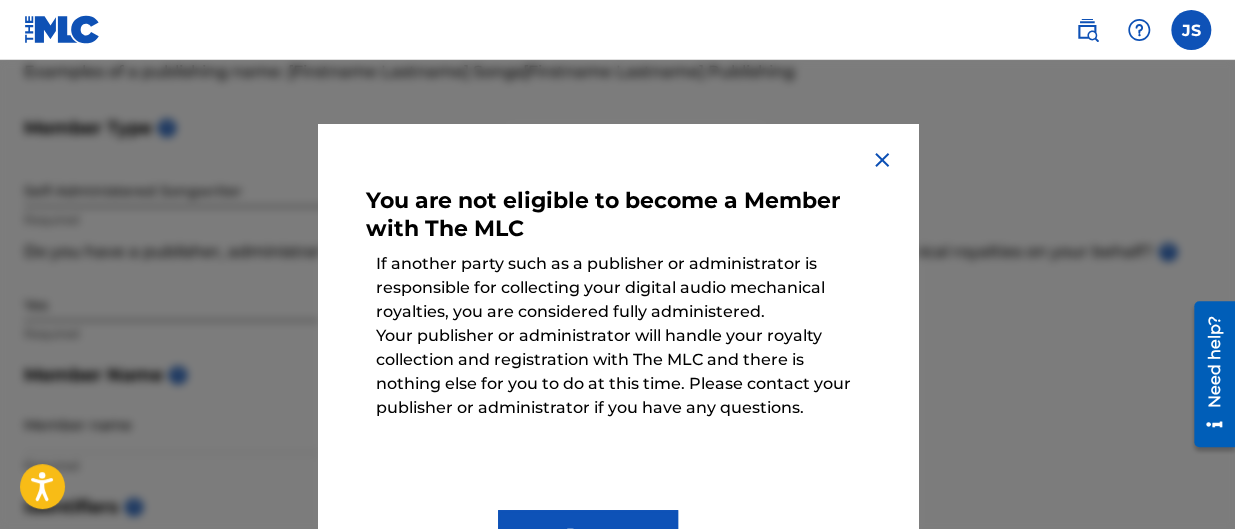 scroll, scrollTop: 180, scrollLeft: 0, axis: vertical 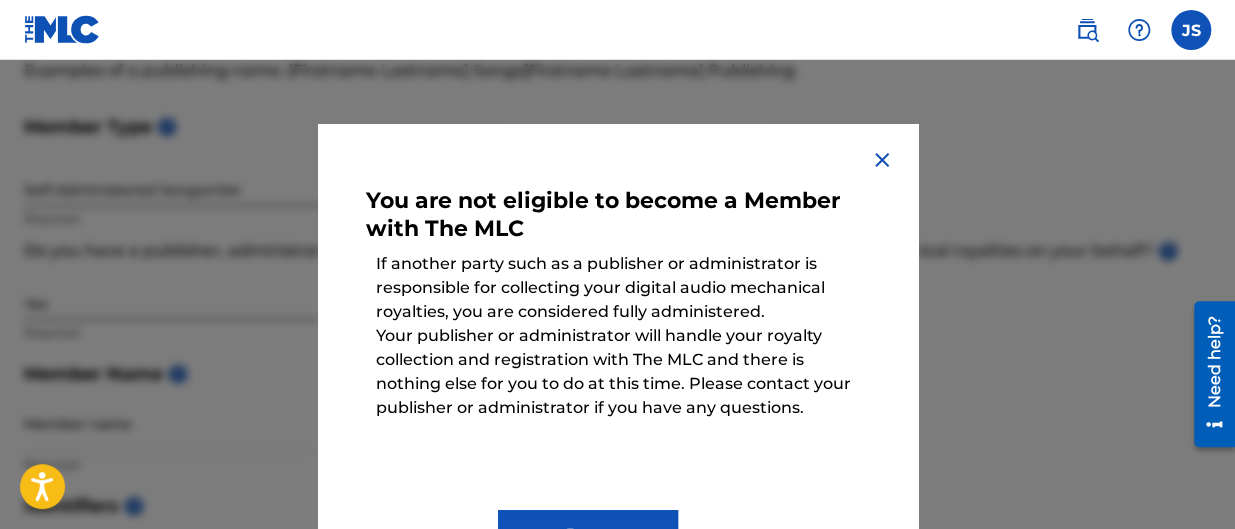 click at bounding box center (882, 160) 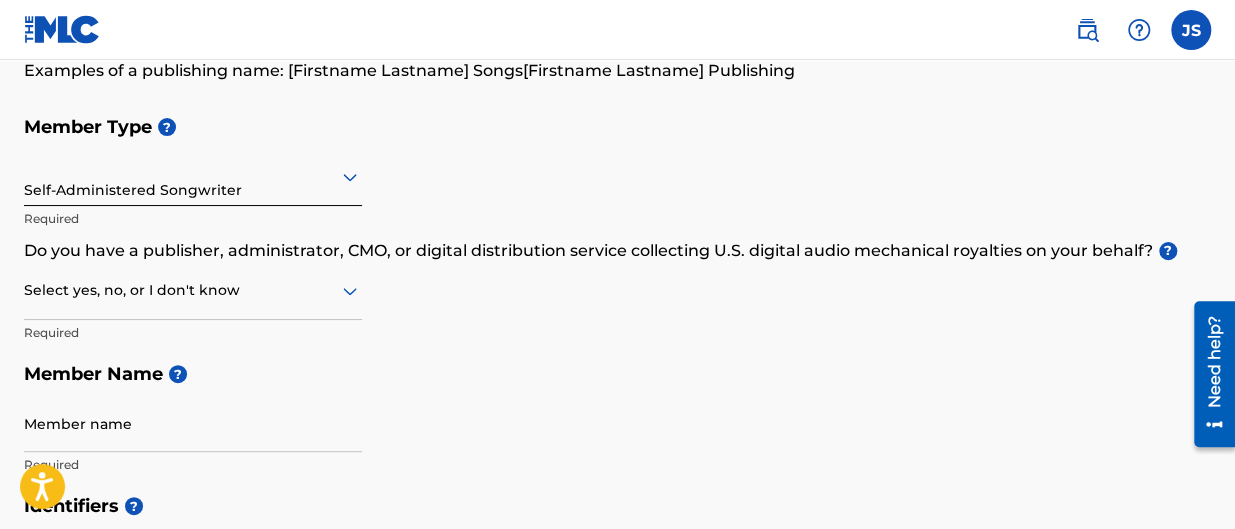 click on "Select yes, no, or I don't know" at bounding box center [193, 291] 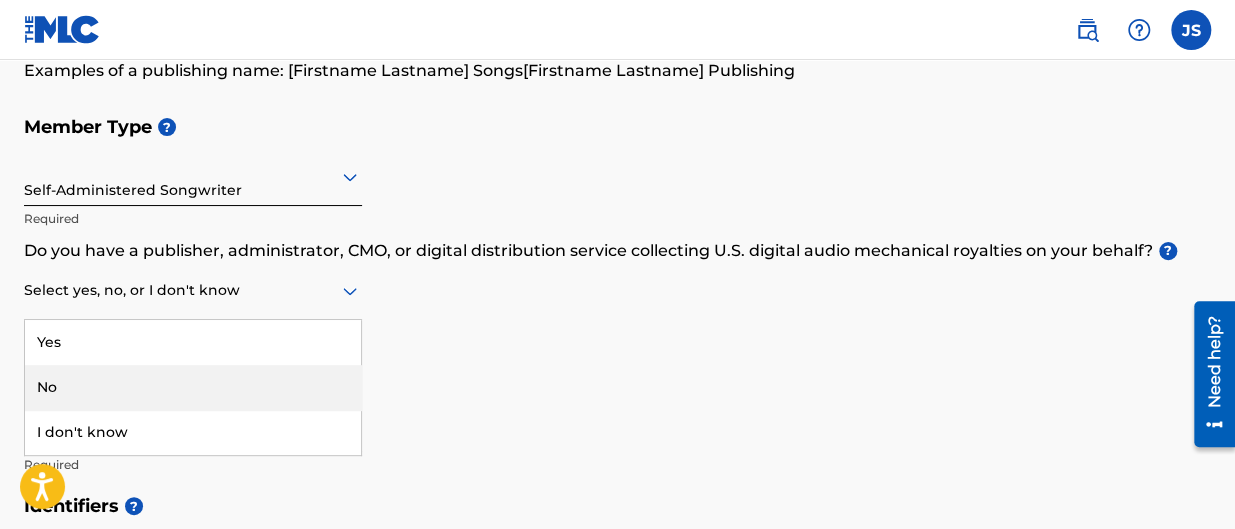 click on "No" at bounding box center [193, 387] 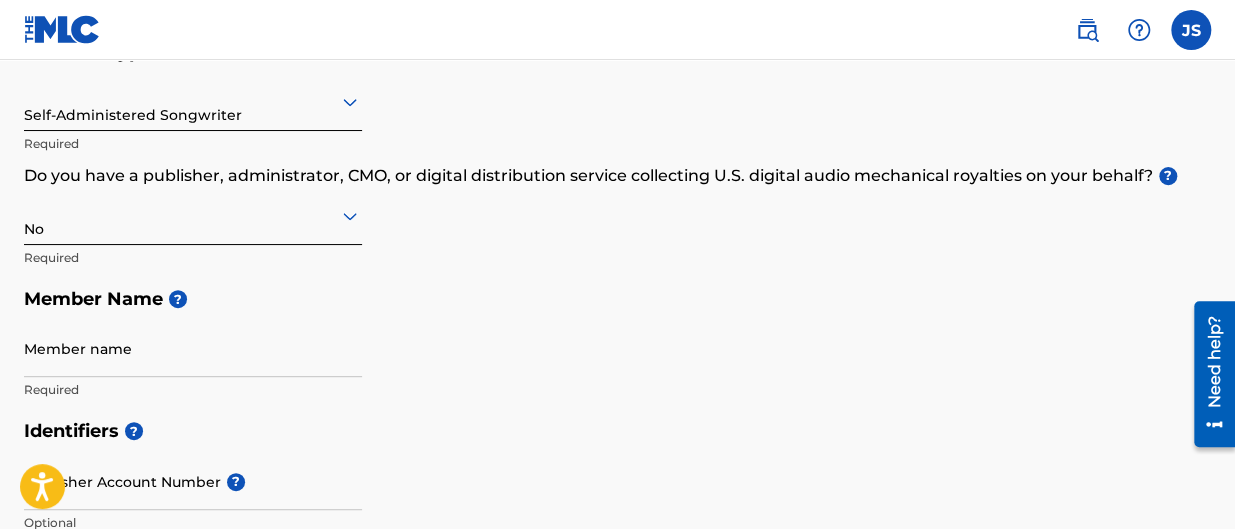 scroll, scrollTop: 368, scrollLeft: 0, axis: vertical 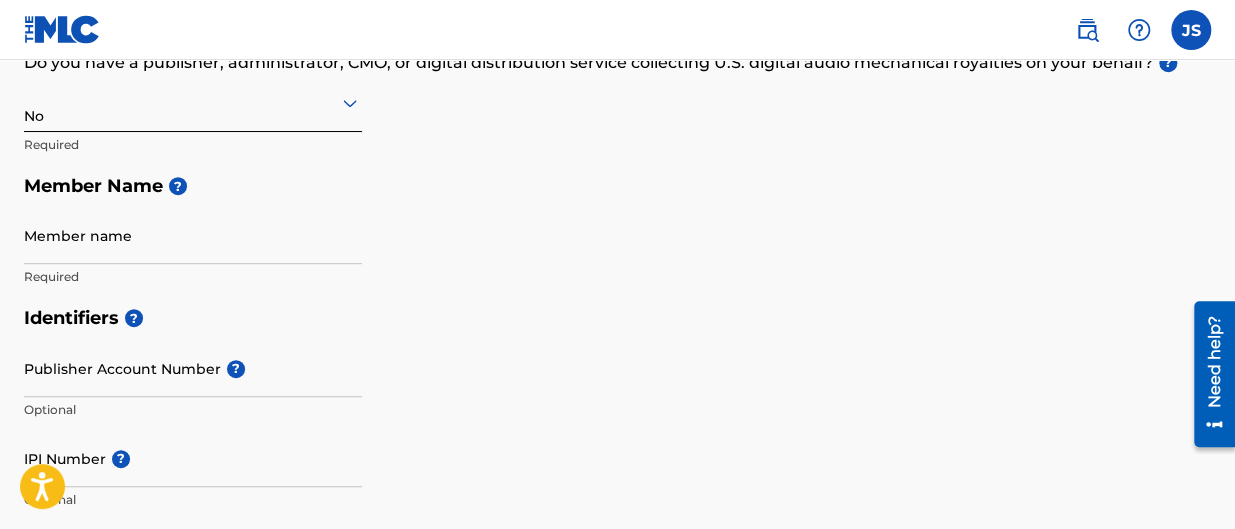 click on "Member name" at bounding box center [193, 235] 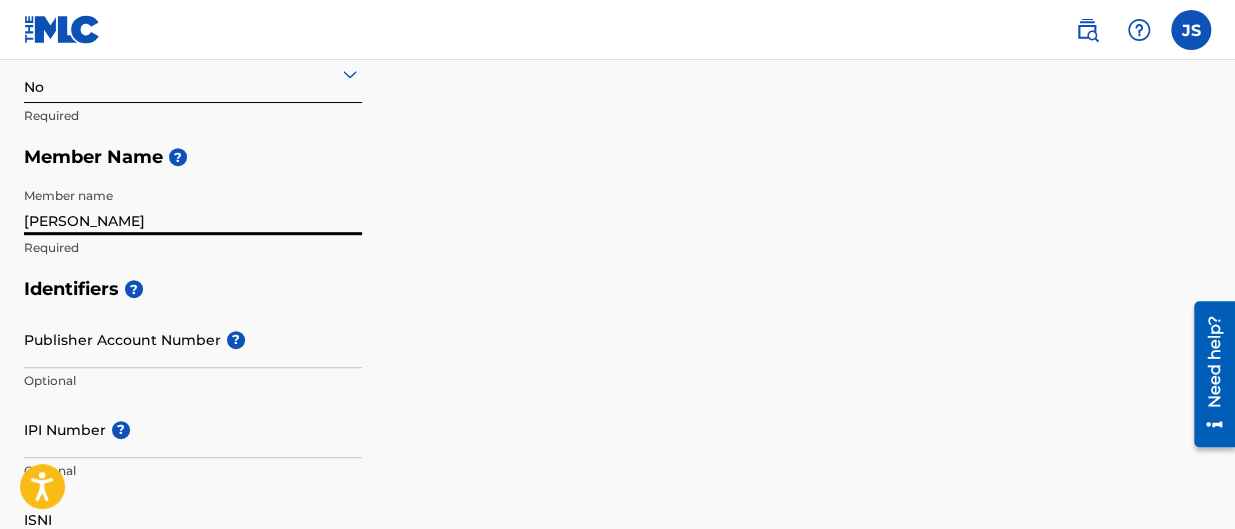 scroll, scrollTop: 403, scrollLeft: 0, axis: vertical 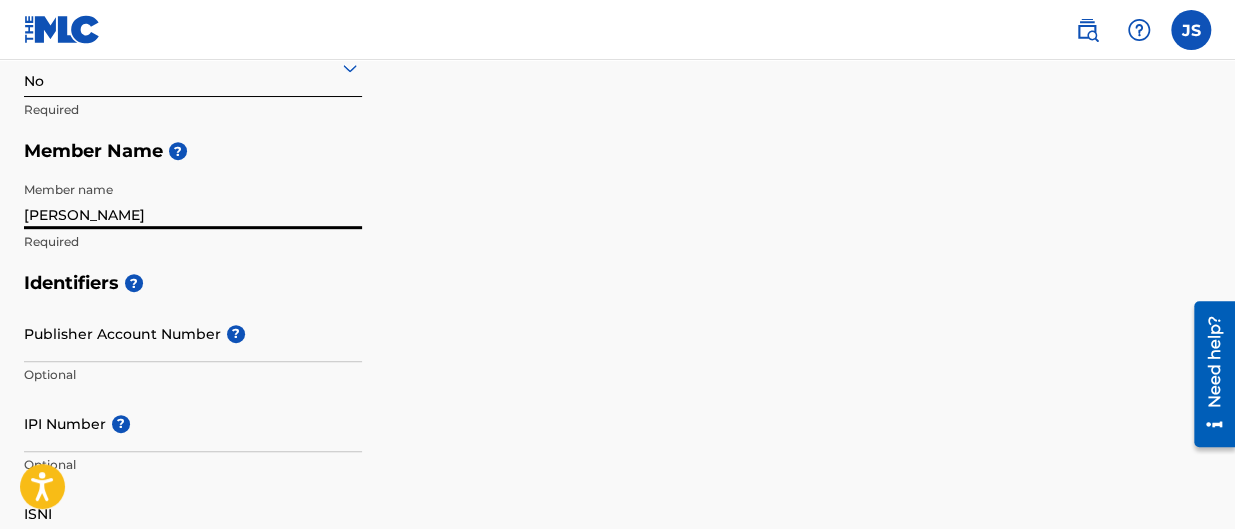 click on "Publisher Account Number ?" at bounding box center [193, 333] 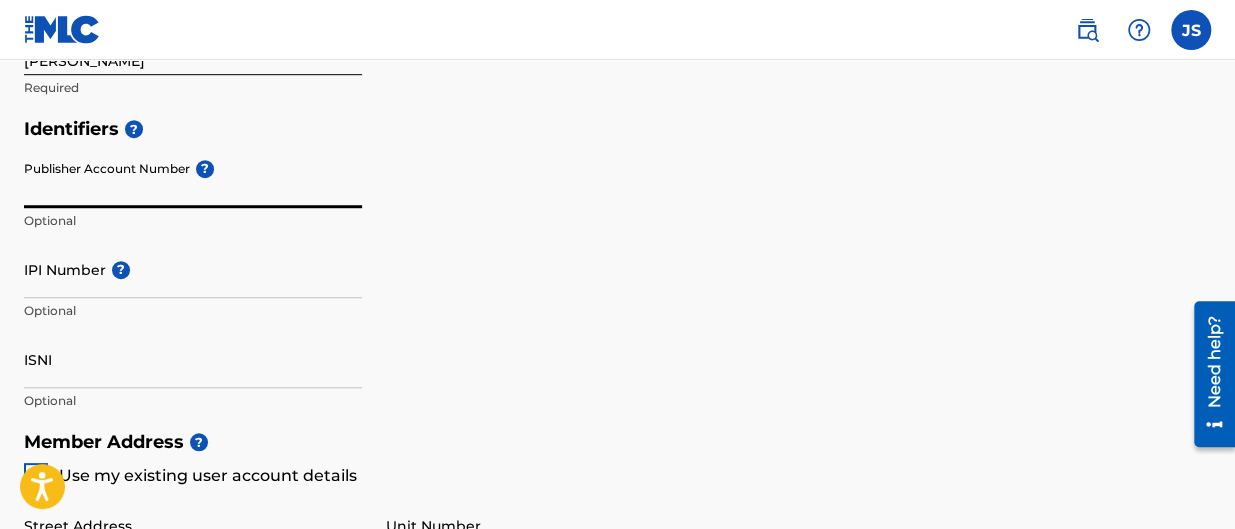 scroll, scrollTop: 571, scrollLeft: 0, axis: vertical 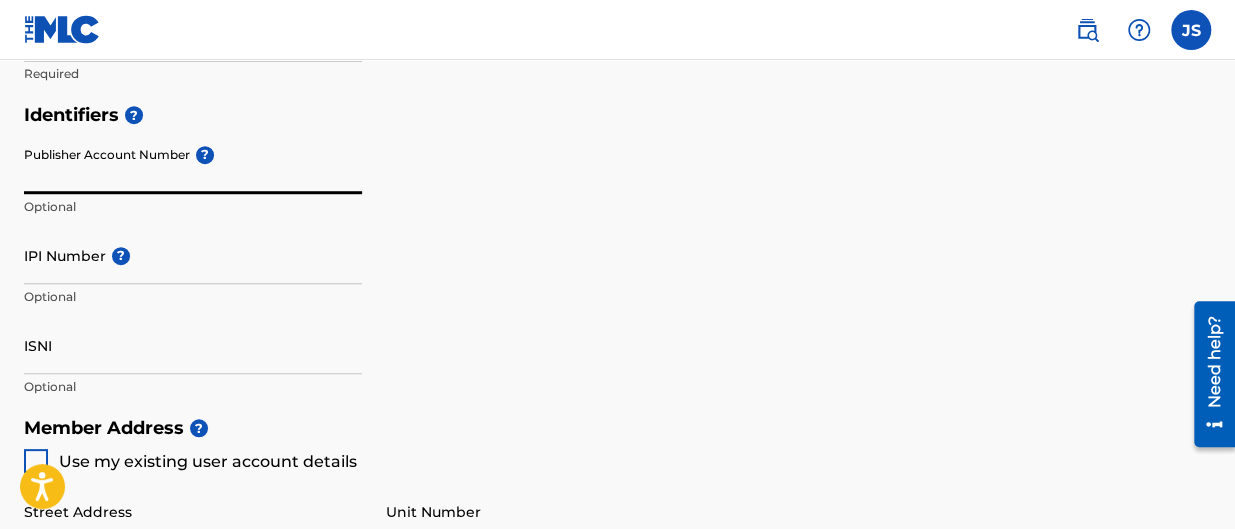 click on "IPI Number ?" at bounding box center [193, 255] 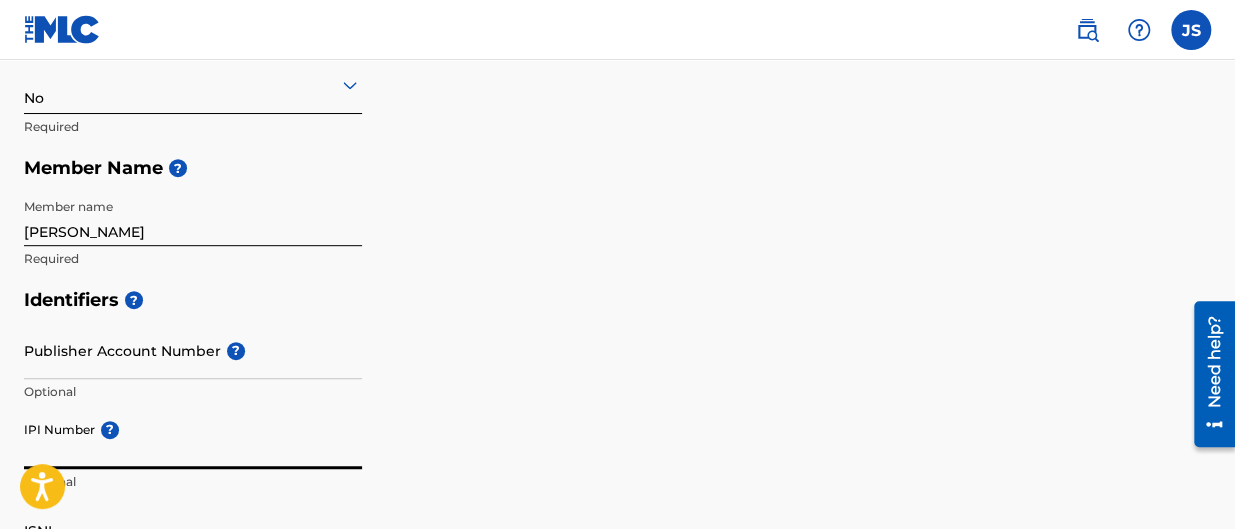 scroll, scrollTop: 385, scrollLeft: 0, axis: vertical 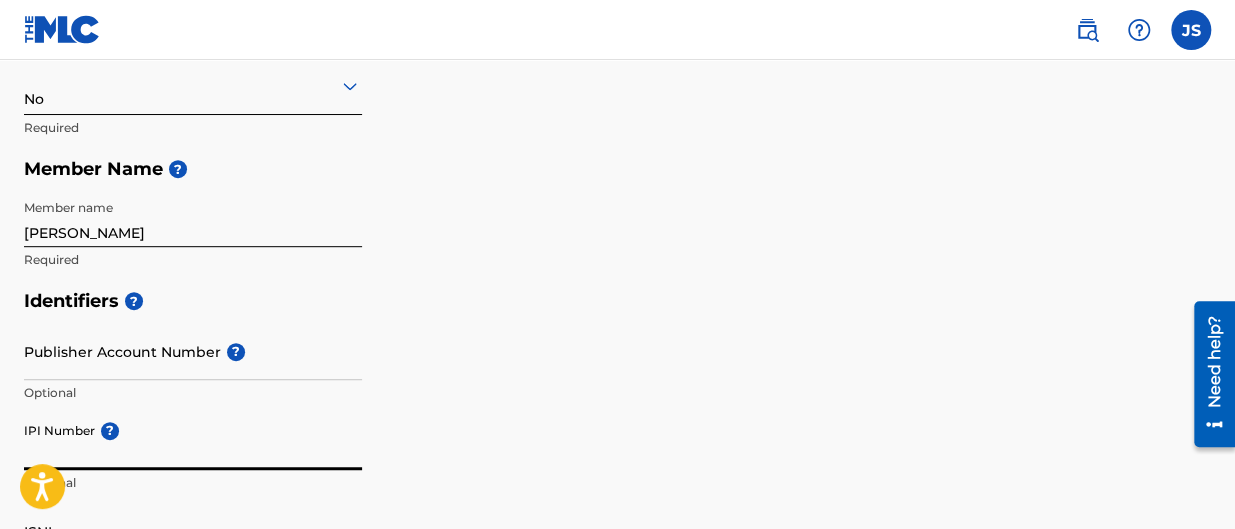 click on "[PERSON_NAME]" at bounding box center (193, 218) 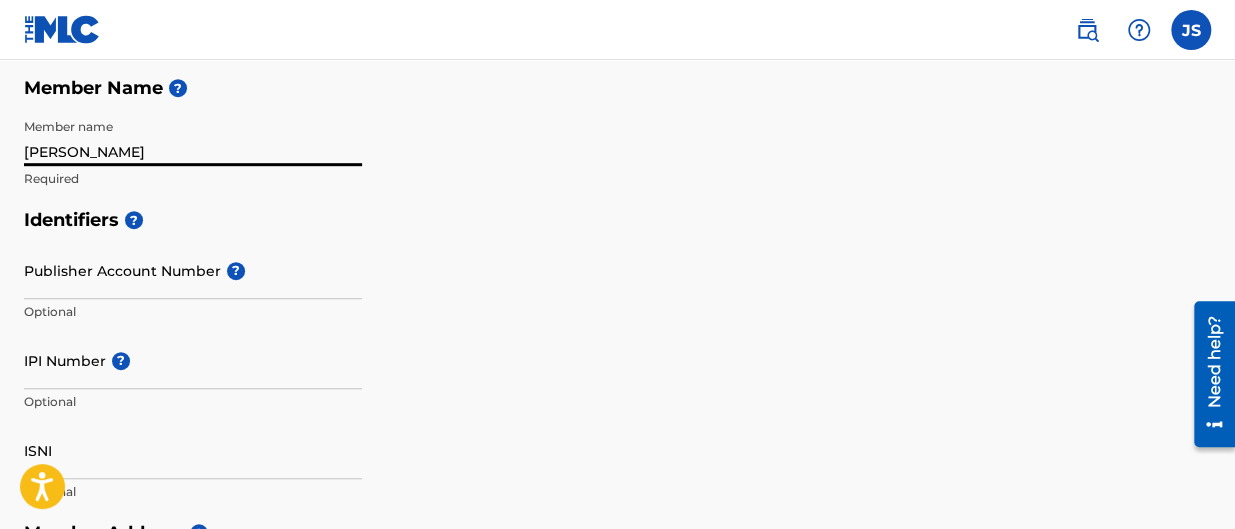 scroll, scrollTop: 467, scrollLeft: 0, axis: vertical 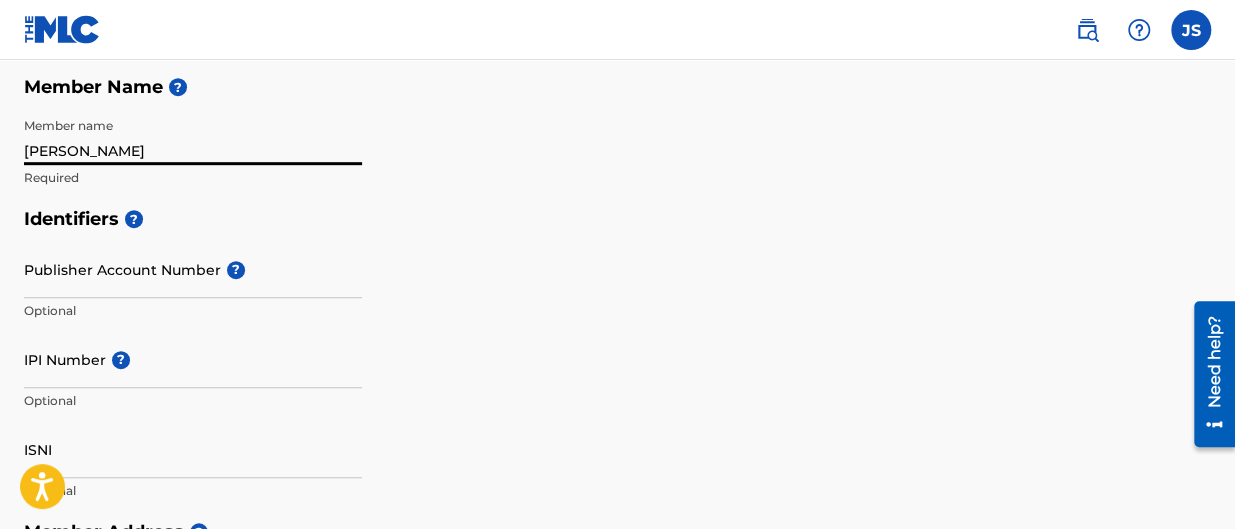 type on "[PERSON_NAME]" 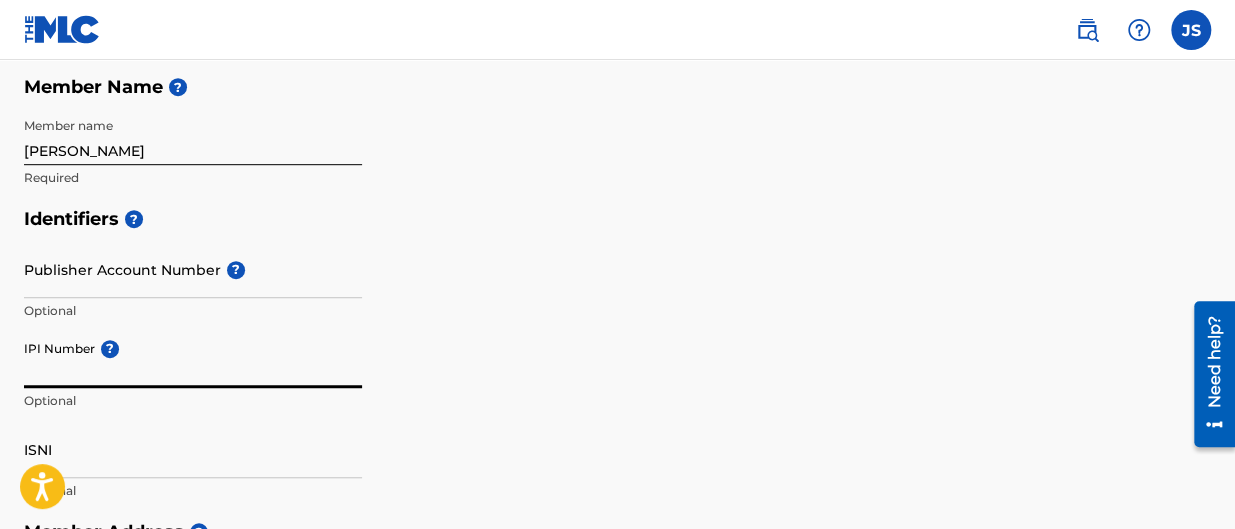 paste on "1287427618" 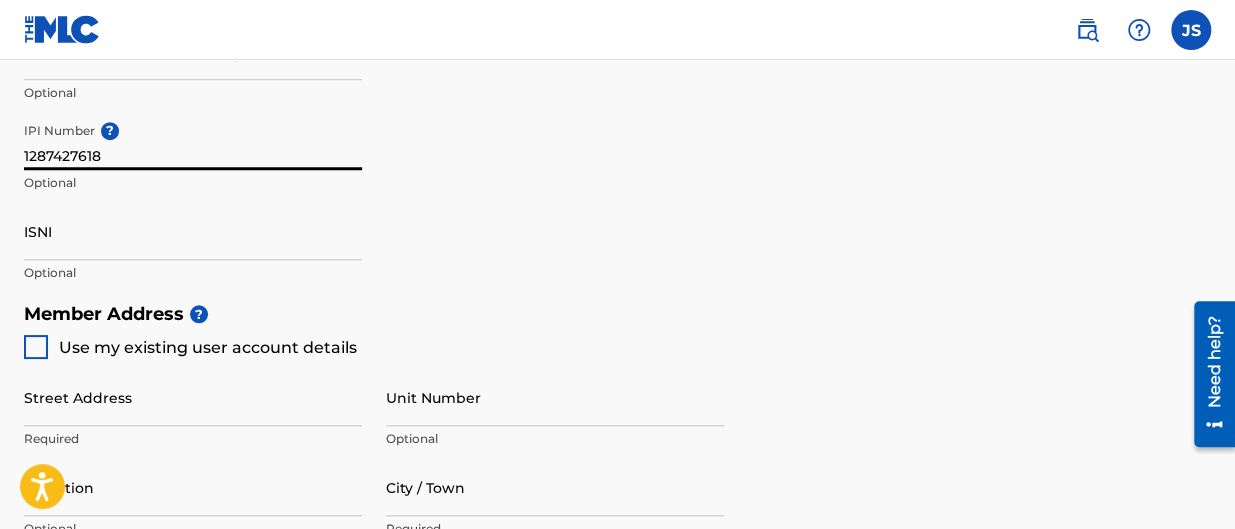 scroll, scrollTop: 687, scrollLeft: 0, axis: vertical 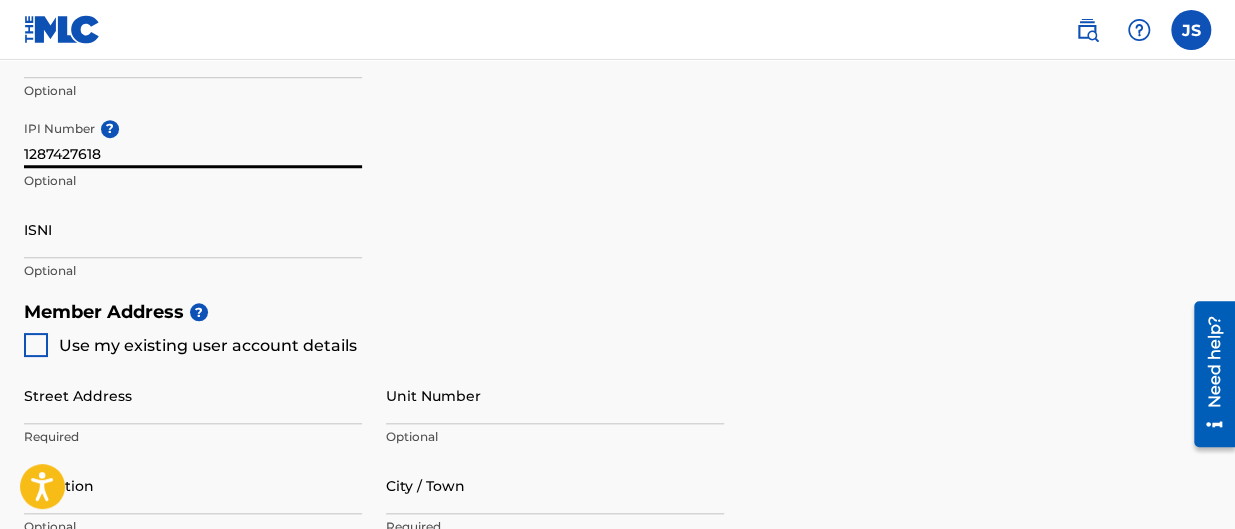 type on "1287427618" 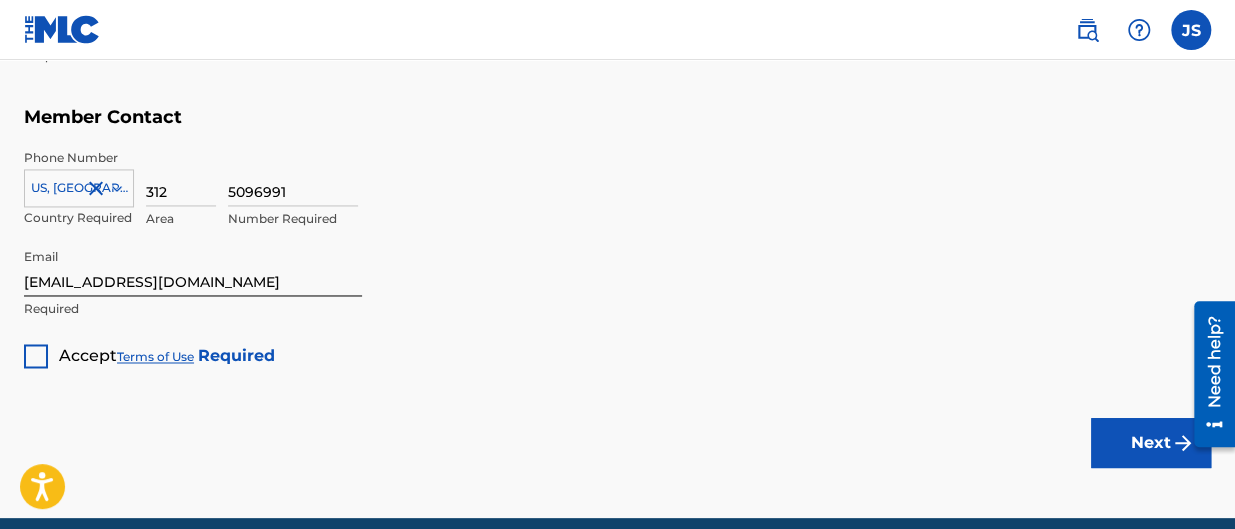 scroll, scrollTop: 1340, scrollLeft: 0, axis: vertical 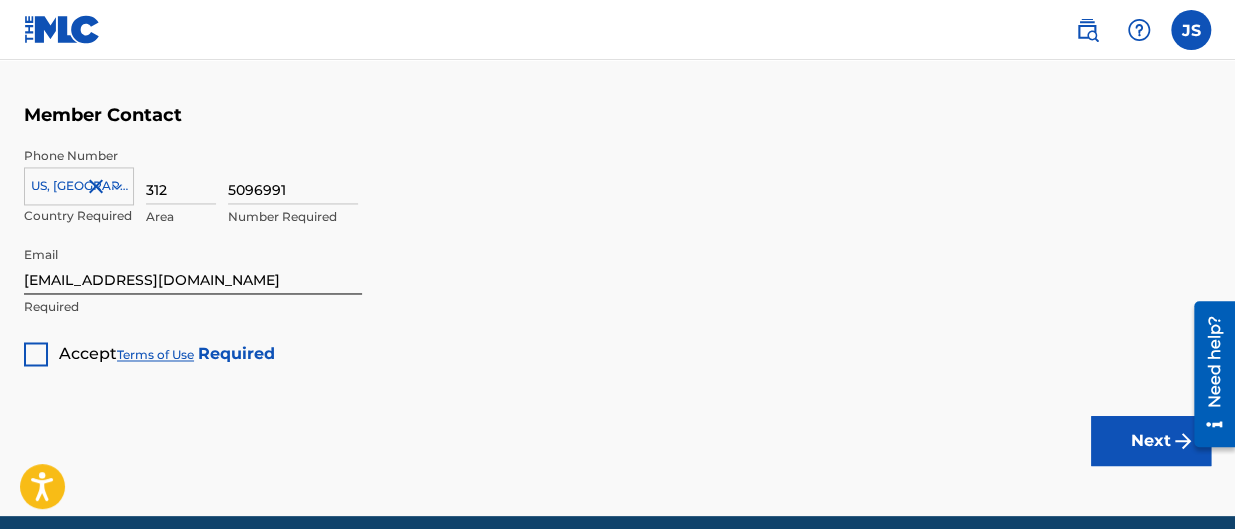 click on "Accept  Terms of Use   Required" at bounding box center (149, 346) 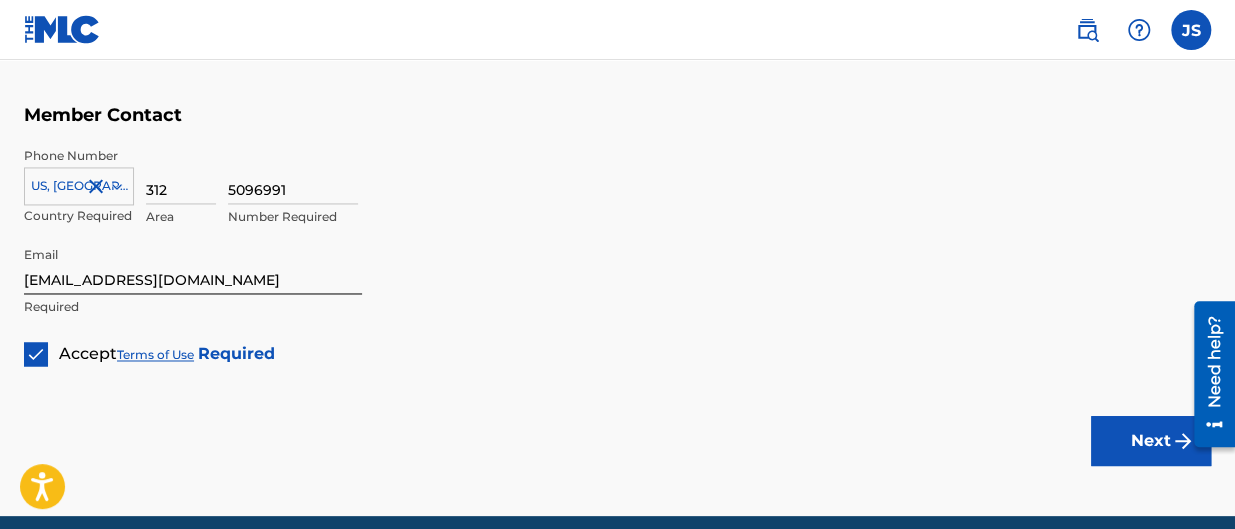 click on "Terms of Use" at bounding box center [155, 354] 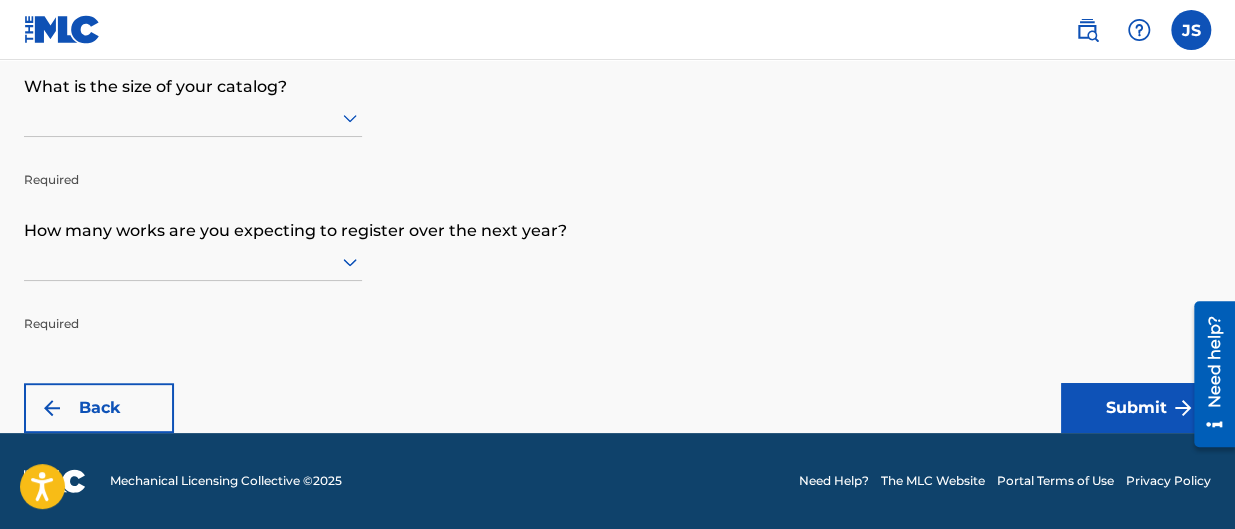 scroll, scrollTop: 0, scrollLeft: 0, axis: both 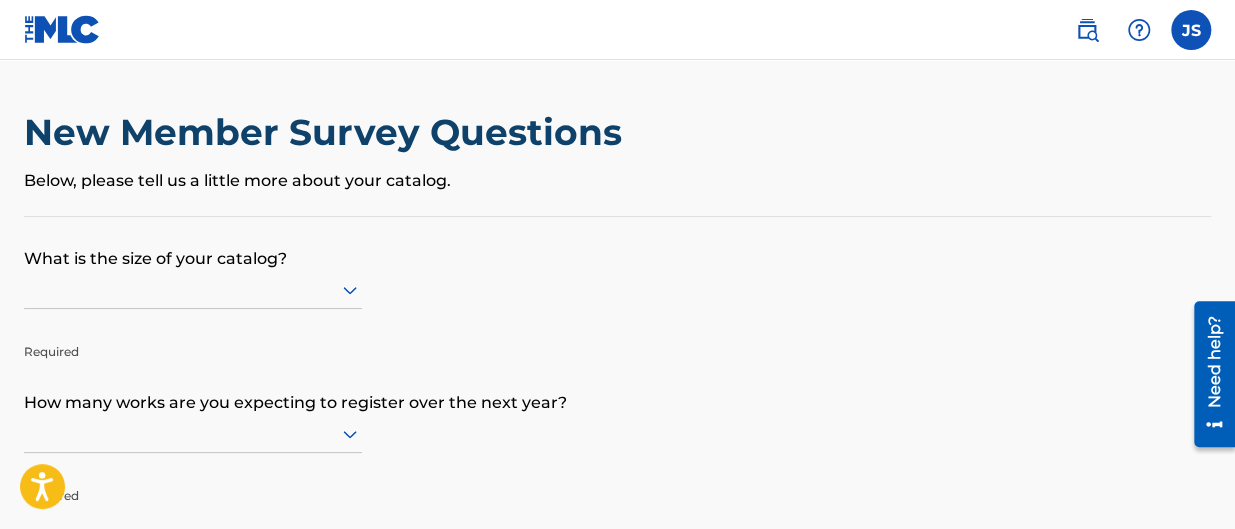 click at bounding box center (193, 290) 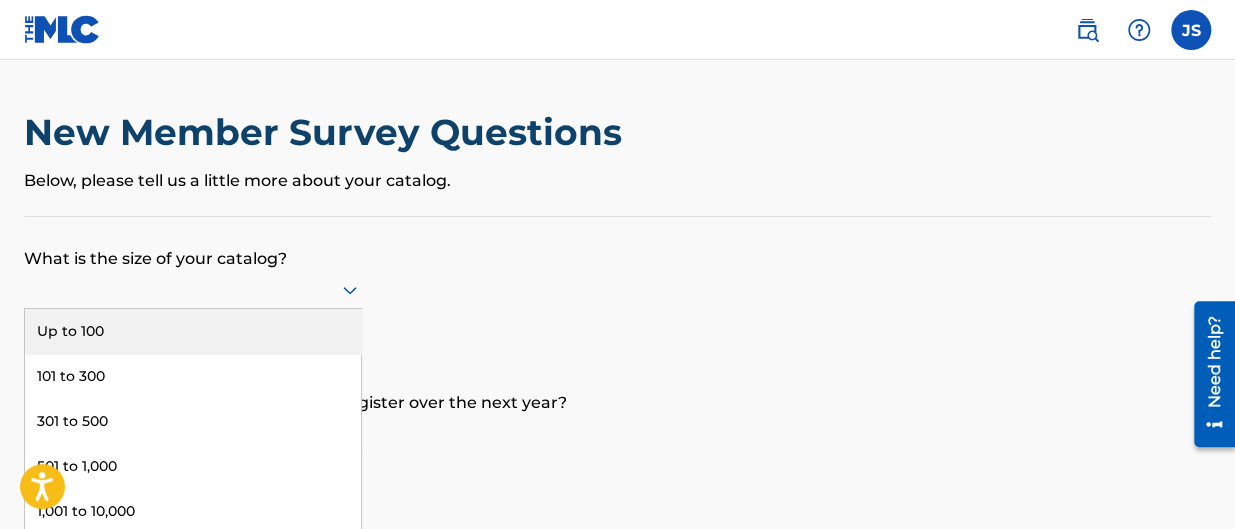 scroll, scrollTop: 79, scrollLeft: 0, axis: vertical 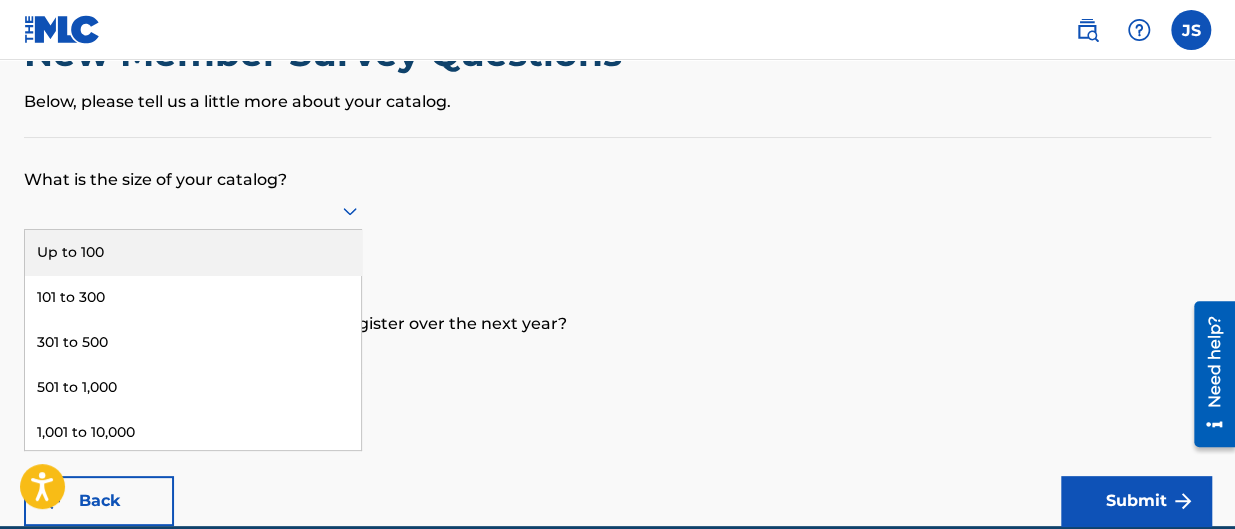 click on "Up to 100" at bounding box center [193, 252] 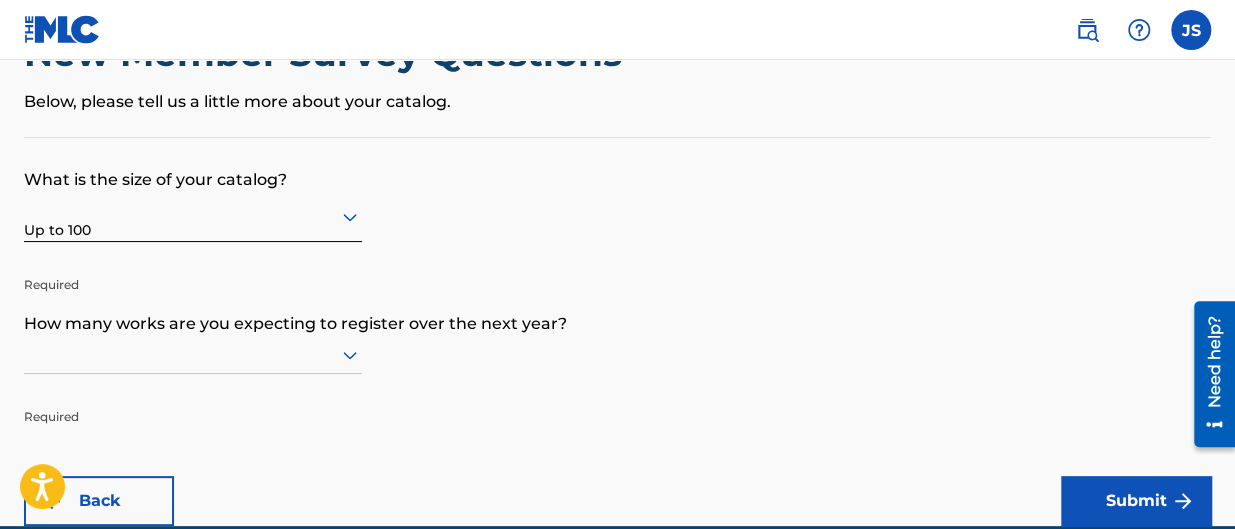 click at bounding box center (193, 355) 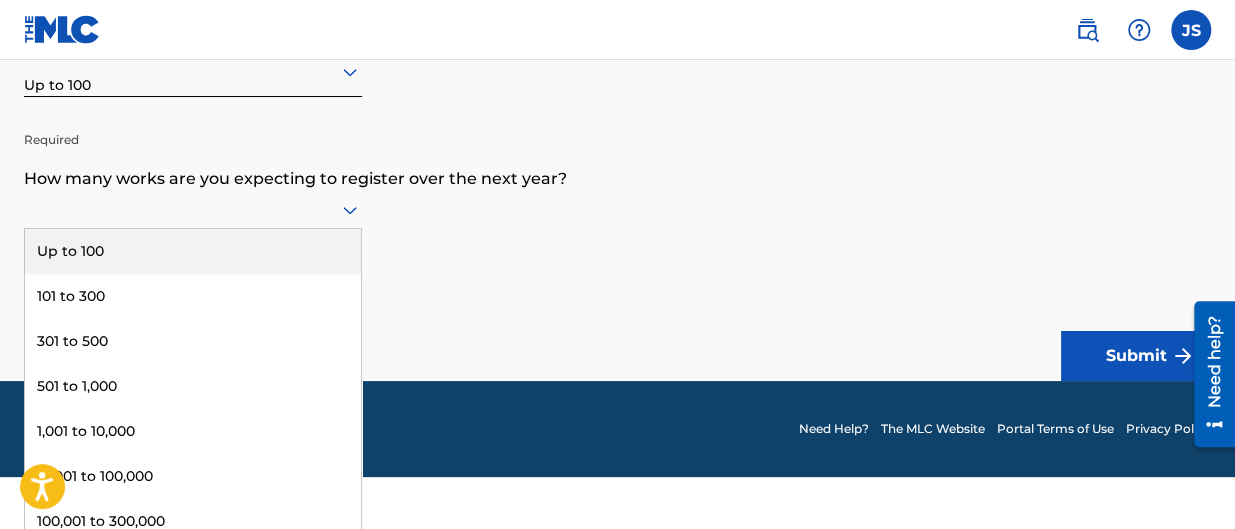 click on "Up to 100" at bounding box center [193, 251] 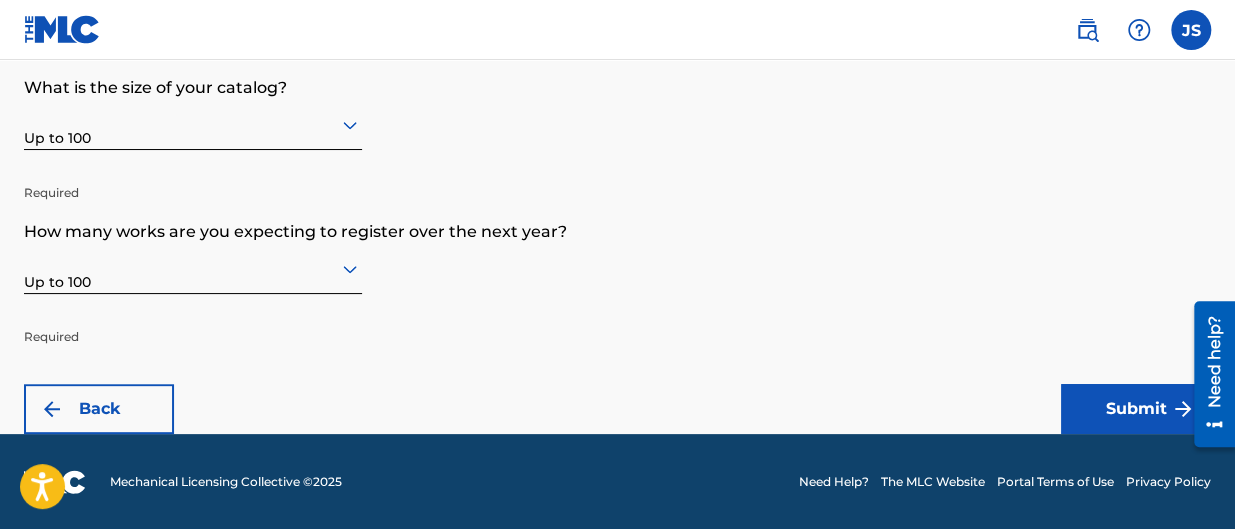 click on "What is the size of your catalog? Up to 100 Required How many works are you expecting to register over the next year? Up to 100 Required Back Submit" at bounding box center [617, 240] 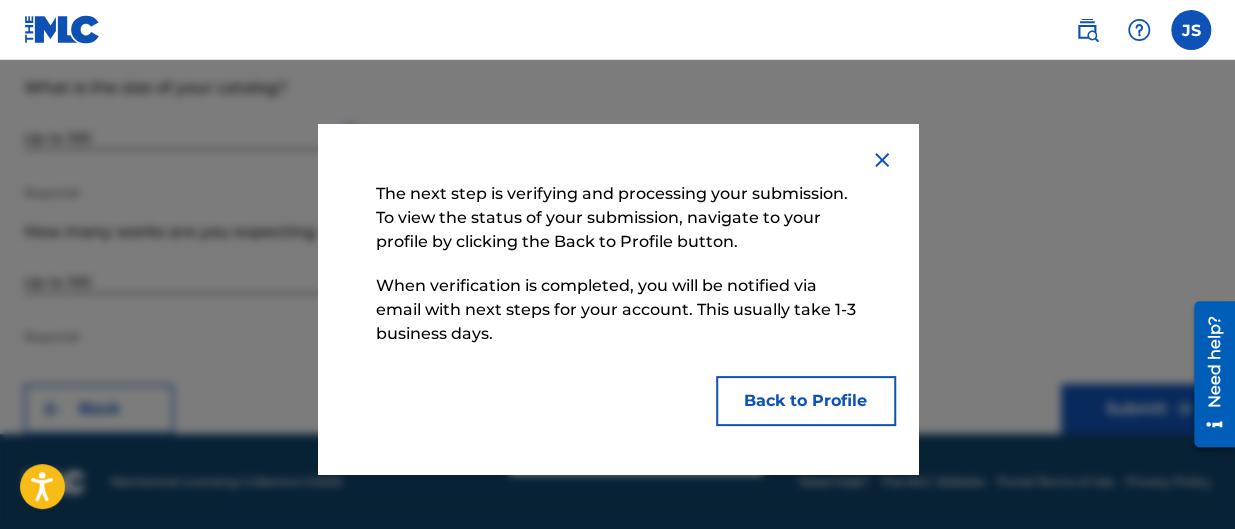 click on "Back to Profile" at bounding box center (806, 401) 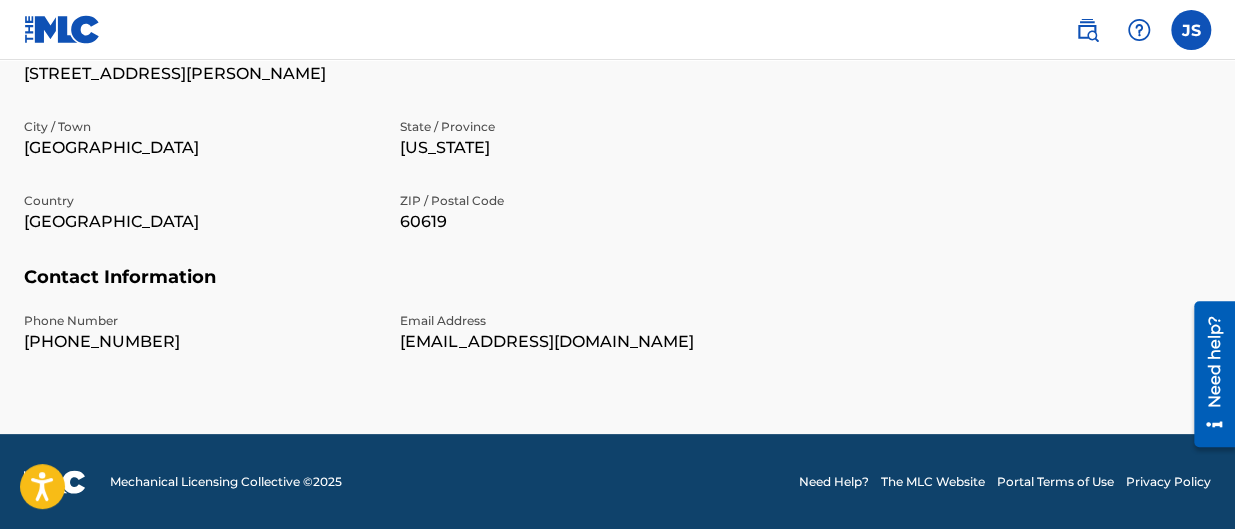 scroll, scrollTop: 0, scrollLeft: 0, axis: both 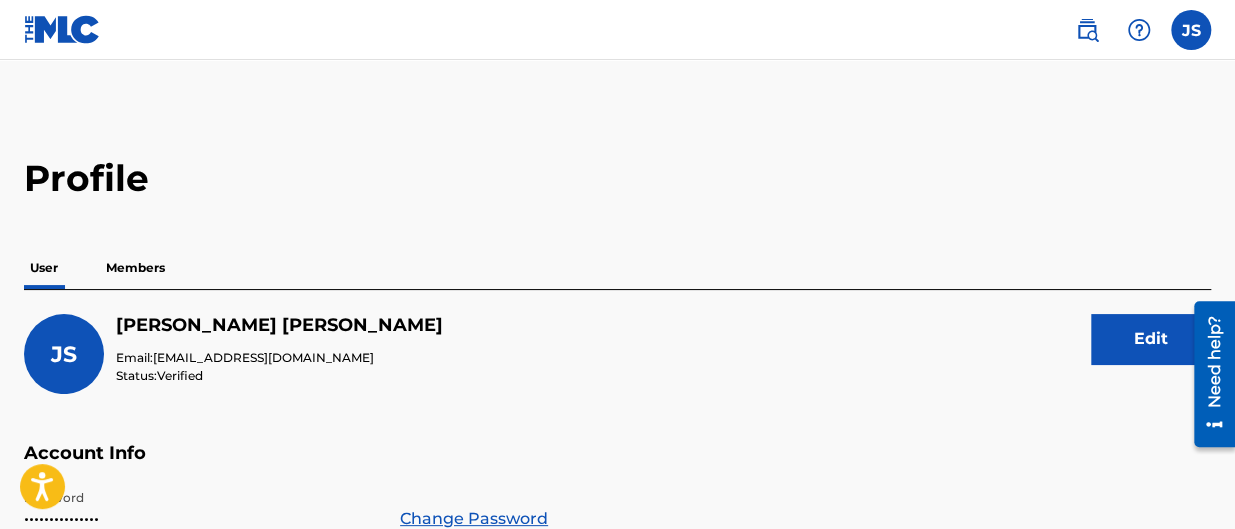 click on "Members" at bounding box center (135, 268) 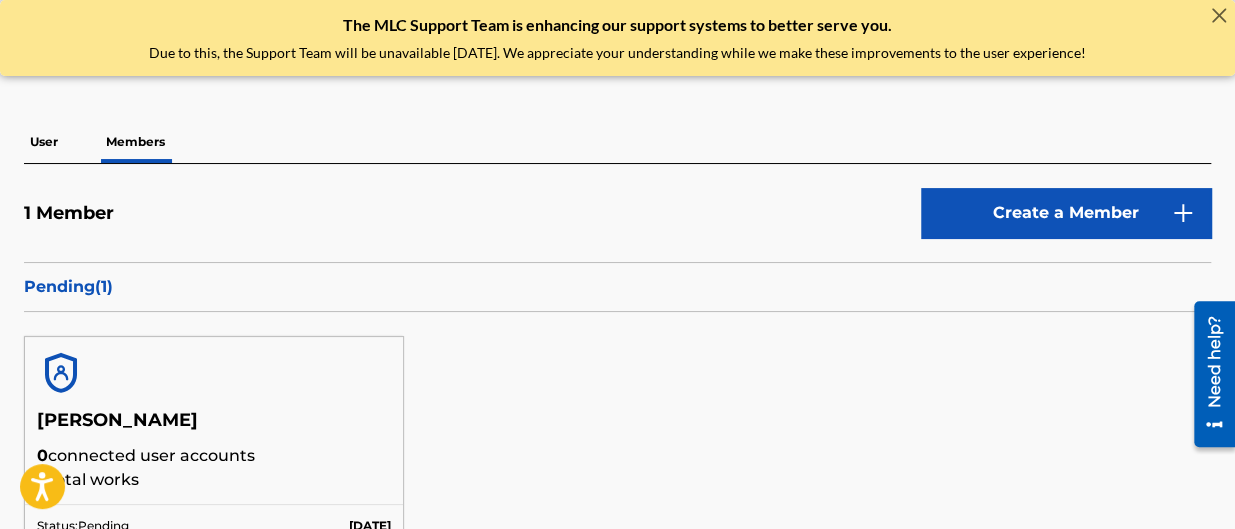 scroll, scrollTop: 133, scrollLeft: 0, axis: vertical 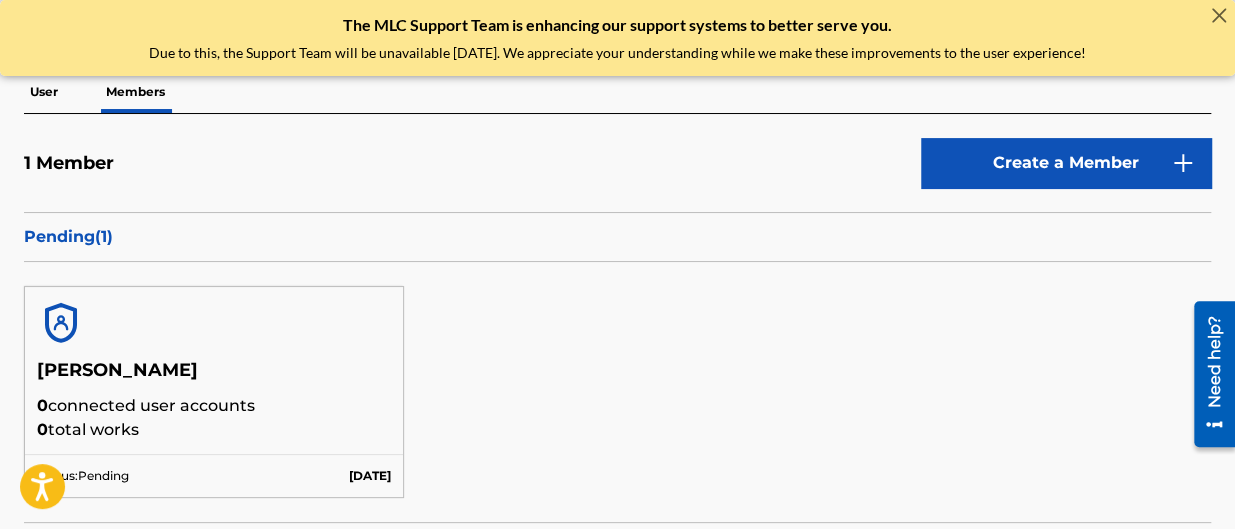 click at bounding box center [214, 323] 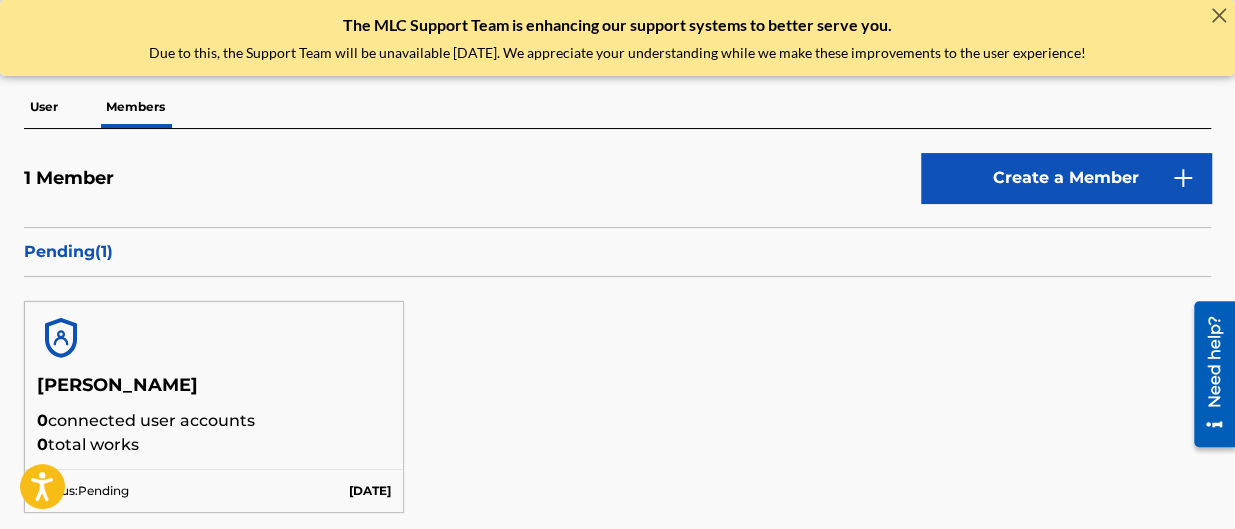 scroll, scrollTop: 0, scrollLeft: 0, axis: both 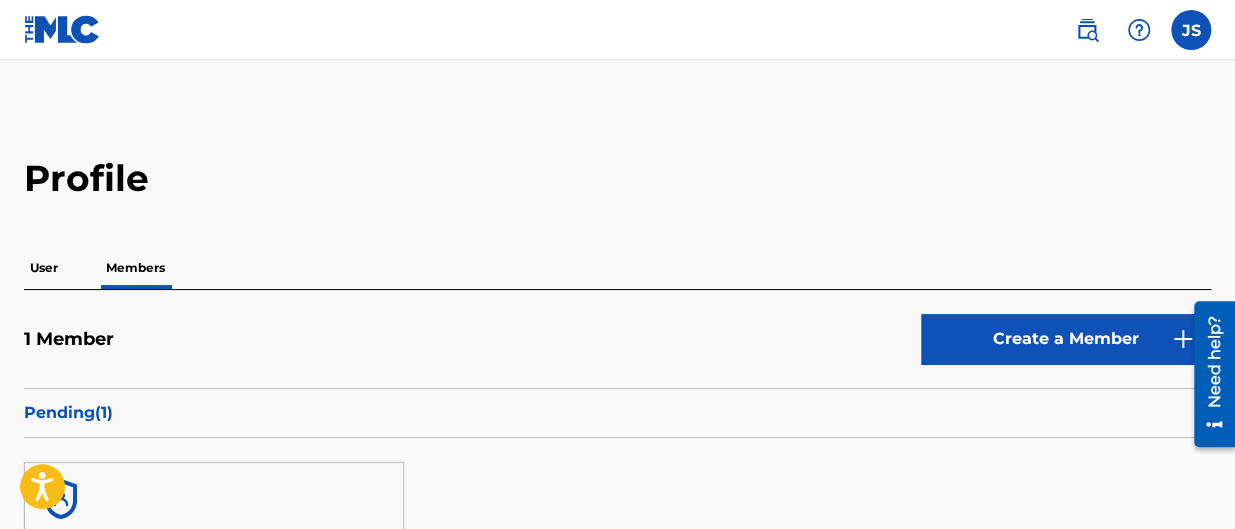 click on "JS JS [PERSON_NAME] [EMAIL_ADDRESS][DOMAIN_NAME] Profile Log out" at bounding box center [1133, 30] 